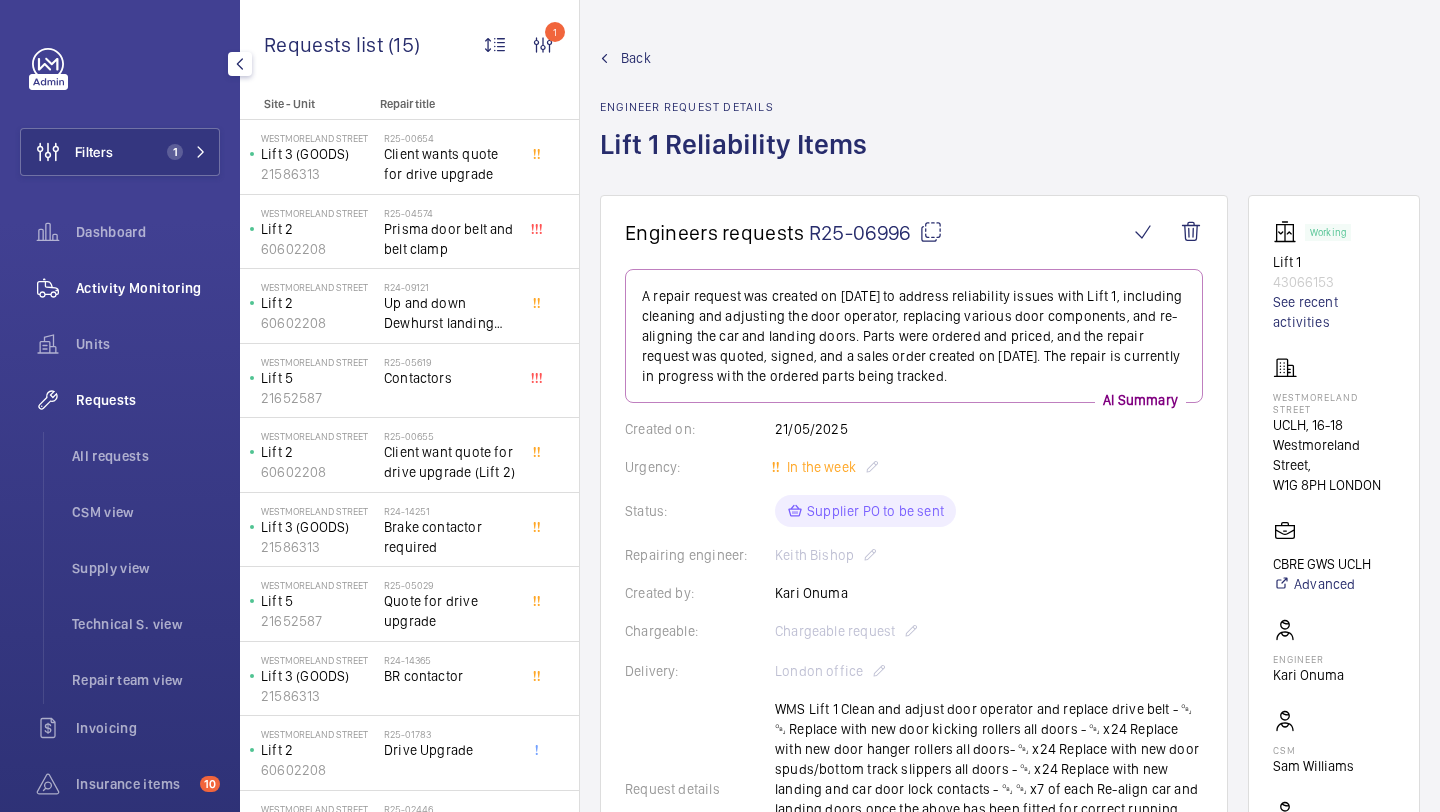 scroll, scrollTop: 0, scrollLeft: 0, axis: both 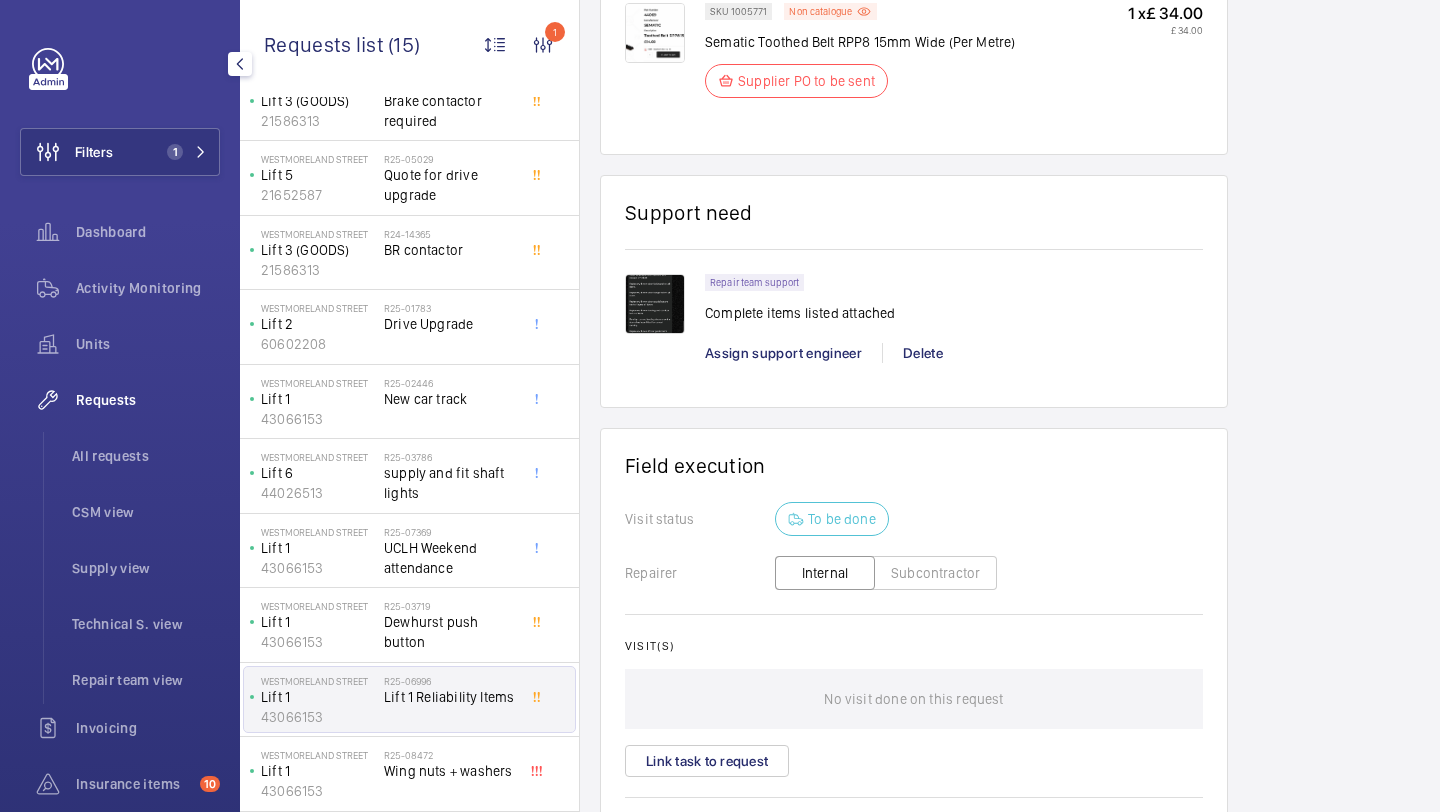 click on "Filters 1 Dashboard Activity Monitoring Units Requests All requests CSM view Supply view Technical S. view Repair team view Invoicing Insurance items 10 Reports Contacts IoT Beta" 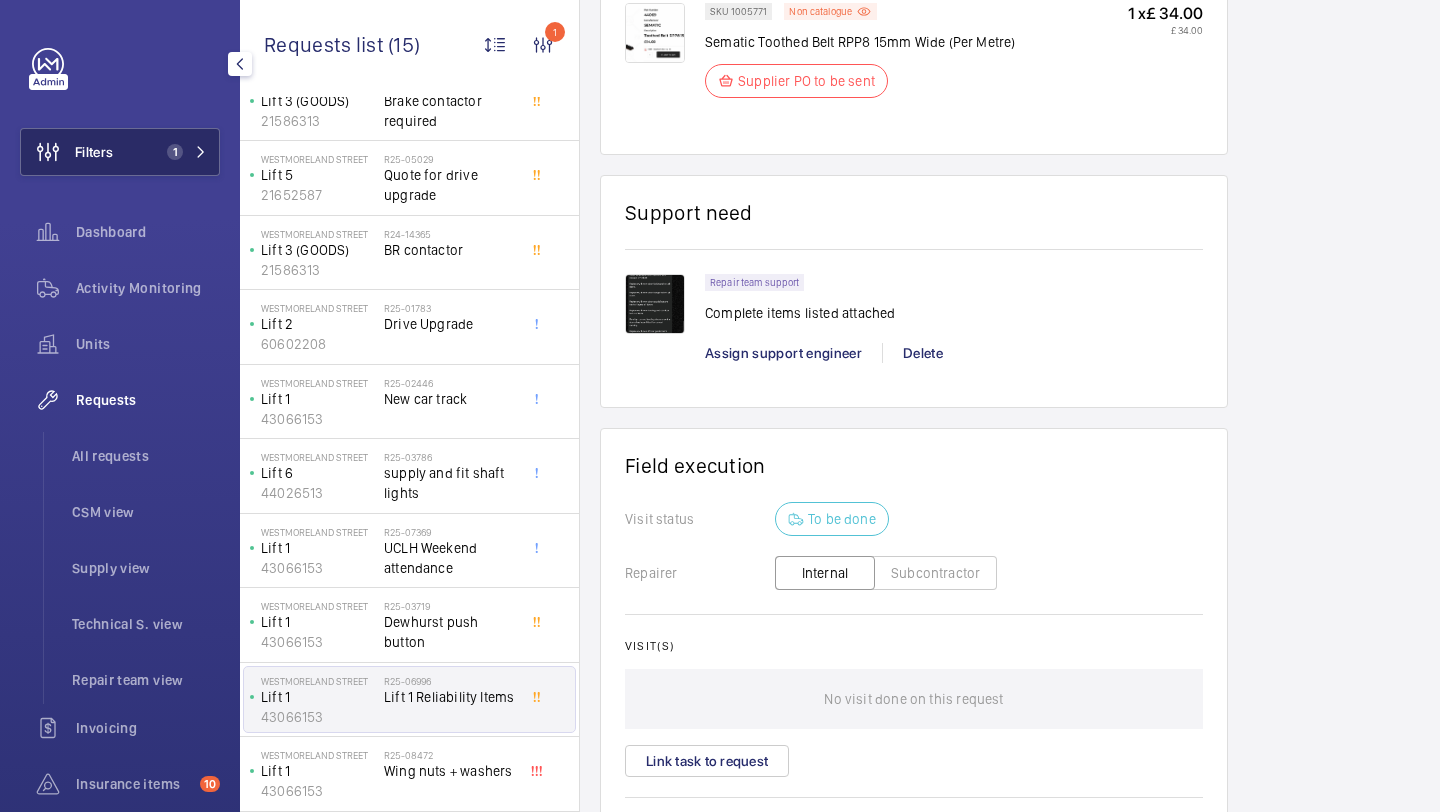click on "Filters 1" 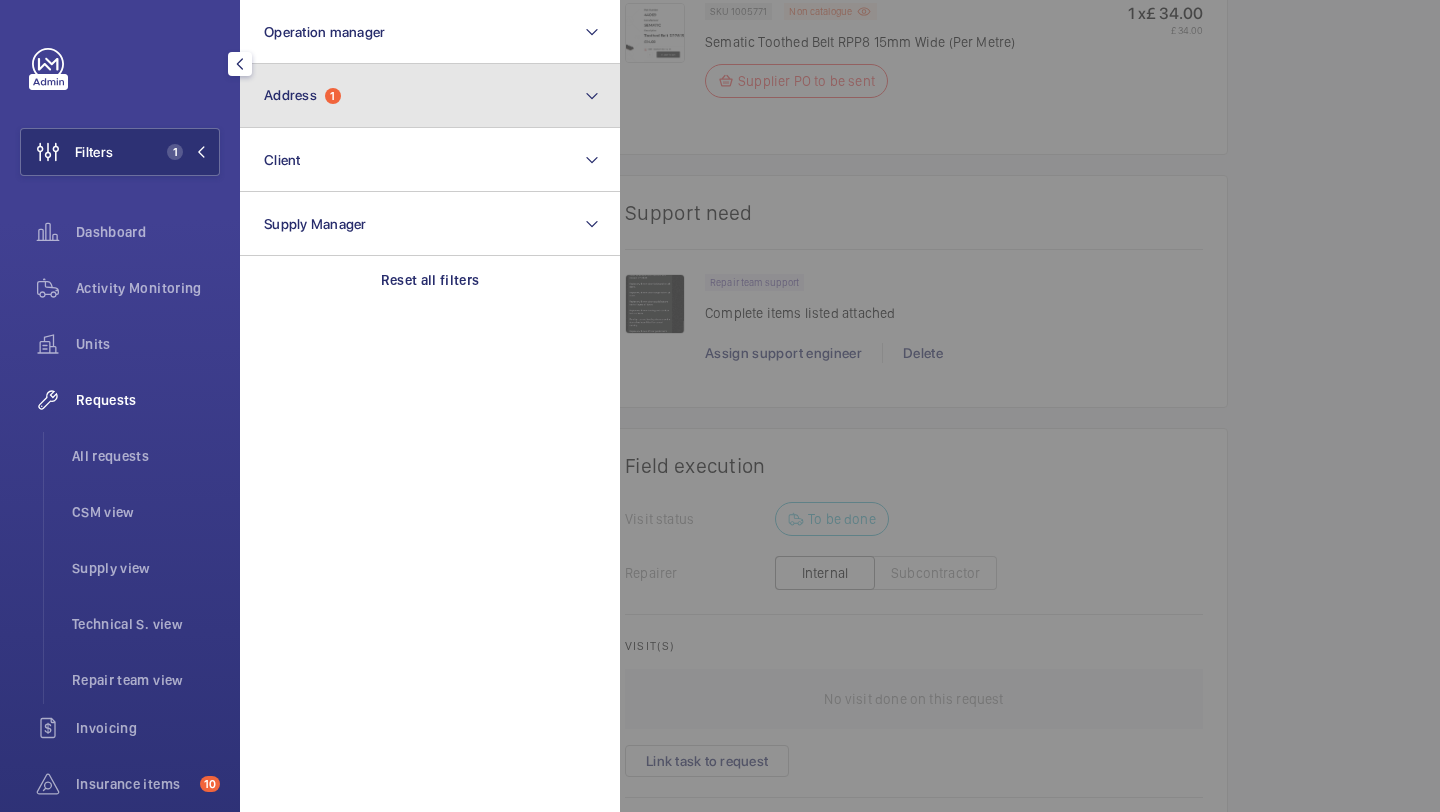 click on "Address  1" 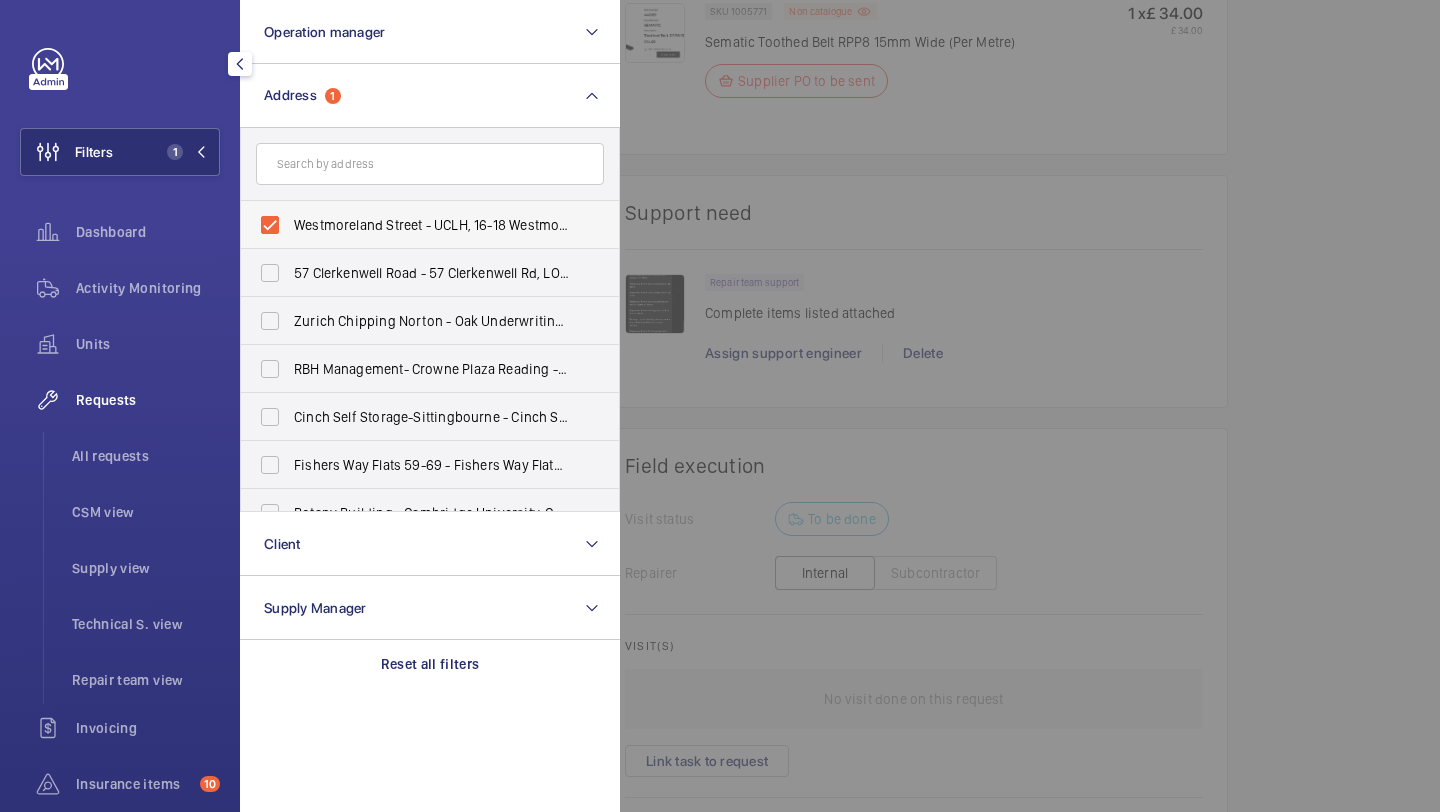 click on "Westmoreland Street - UCLH, 16-18 Westmoreland Street,, LONDON [POSTCODE]" at bounding box center [415, 225] 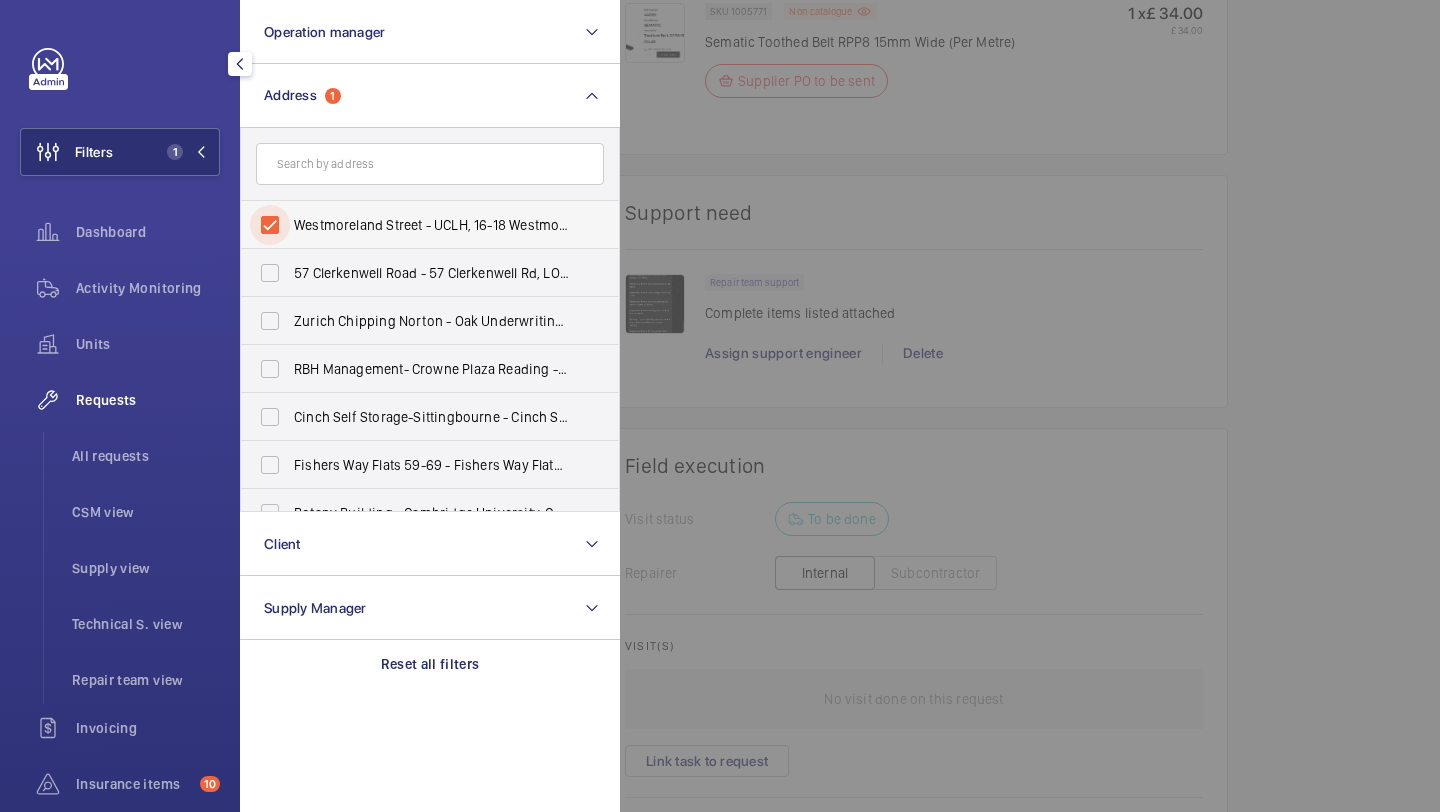 click on "Westmoreland Street - UCLH, 16-18 Westmoreland Street,, LONDON [POSTCODE]" at bounding box center [270, 225] 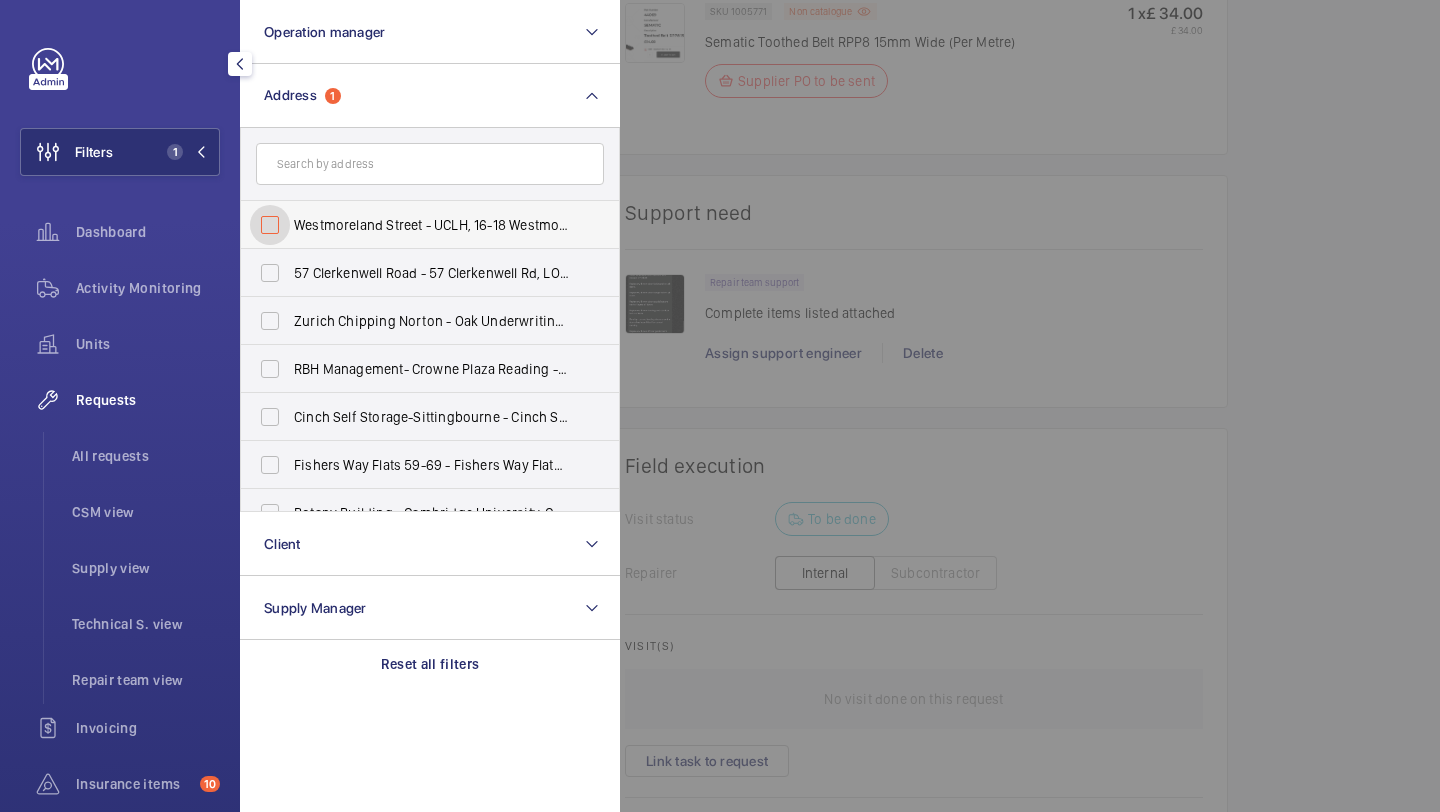 checkbox on "false" 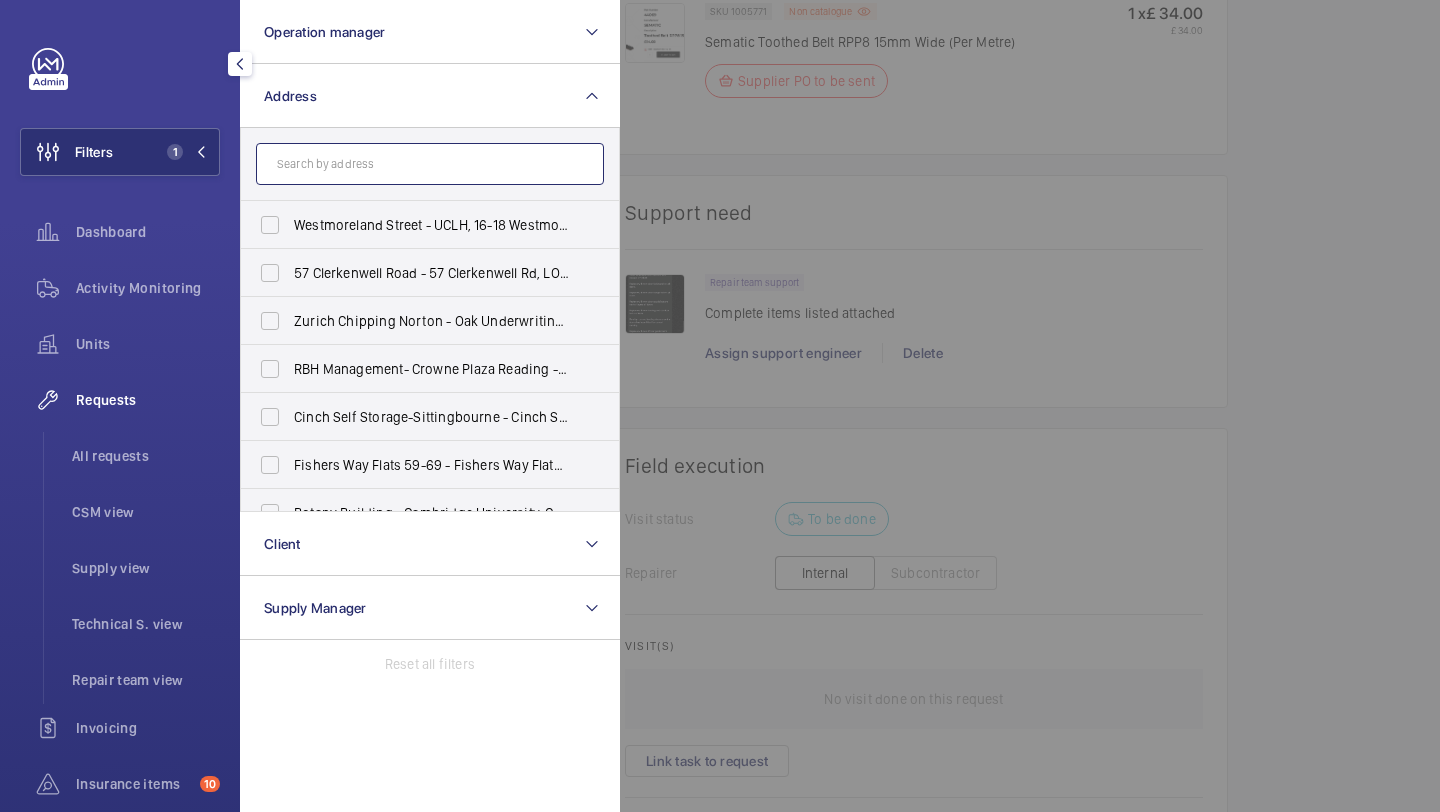 scroll, scrollTop: 0, scrollLeft: 0, axis: both 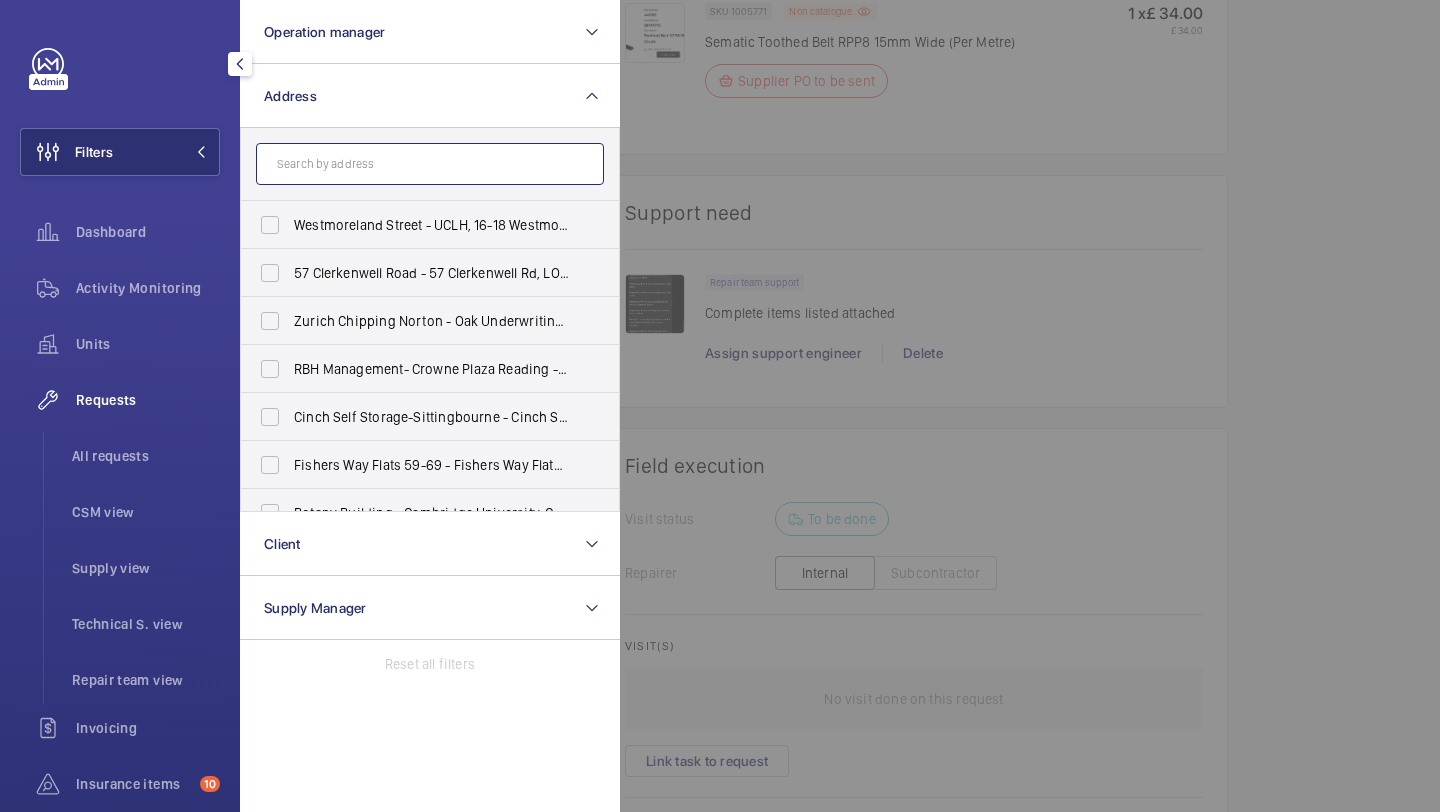click 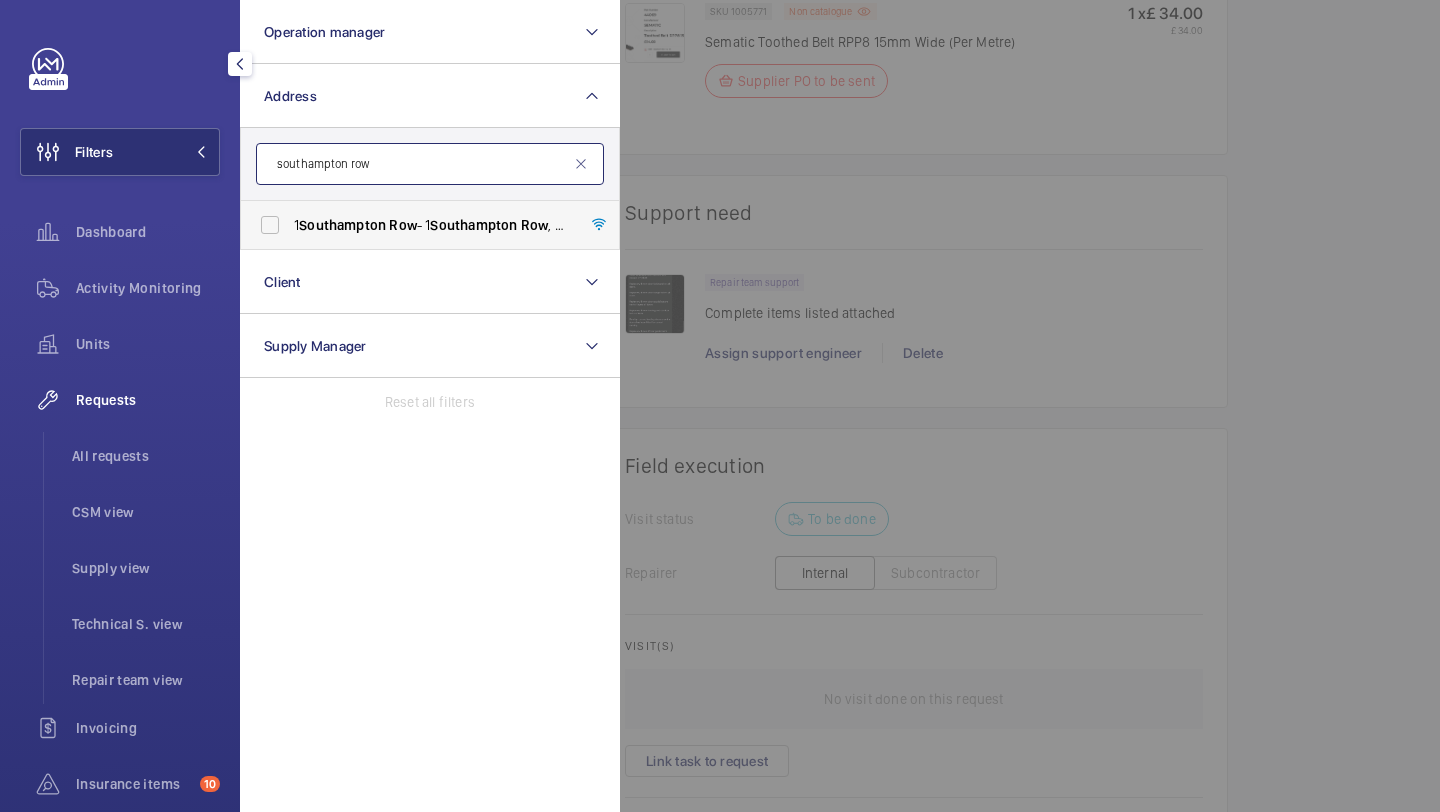 type on "southampton row" 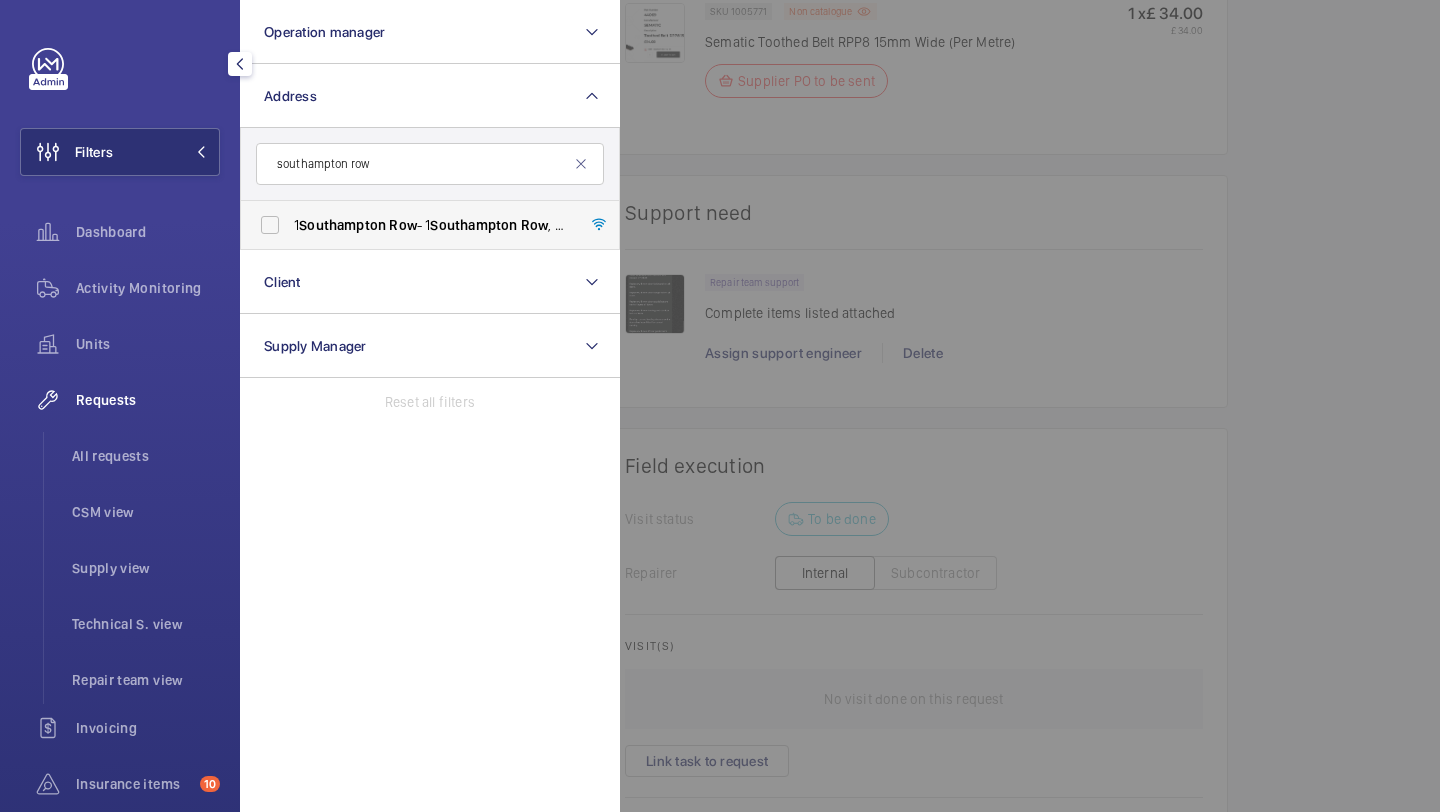 click on "1 Southampton Row - 1 Southampton Row , LONDON [POSTCODE]" at bounding box center [415, 225] 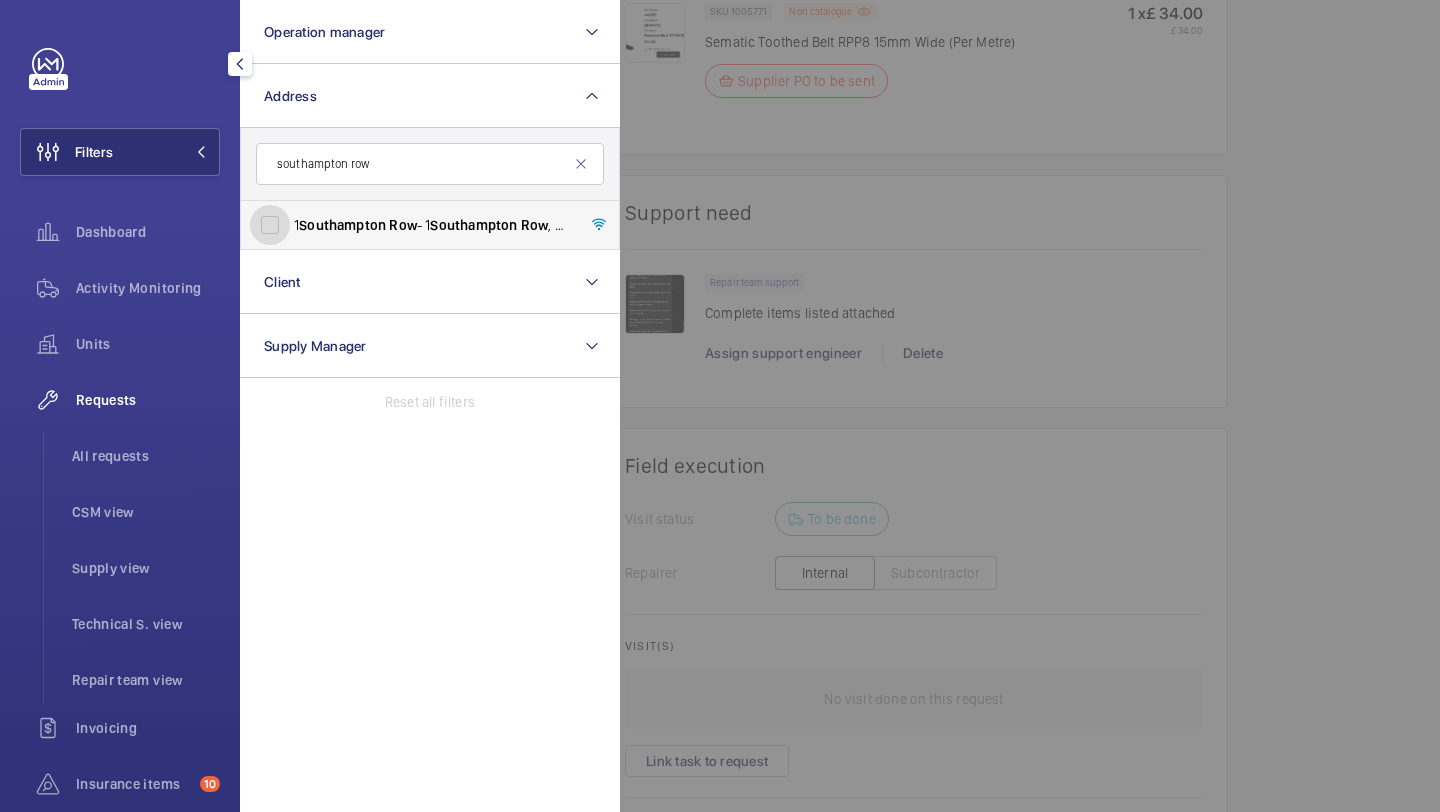 click on "1 Southampton Row - 1 Southampton Row , LONDON [POSTCODE]" at bounding box center [270, 225] 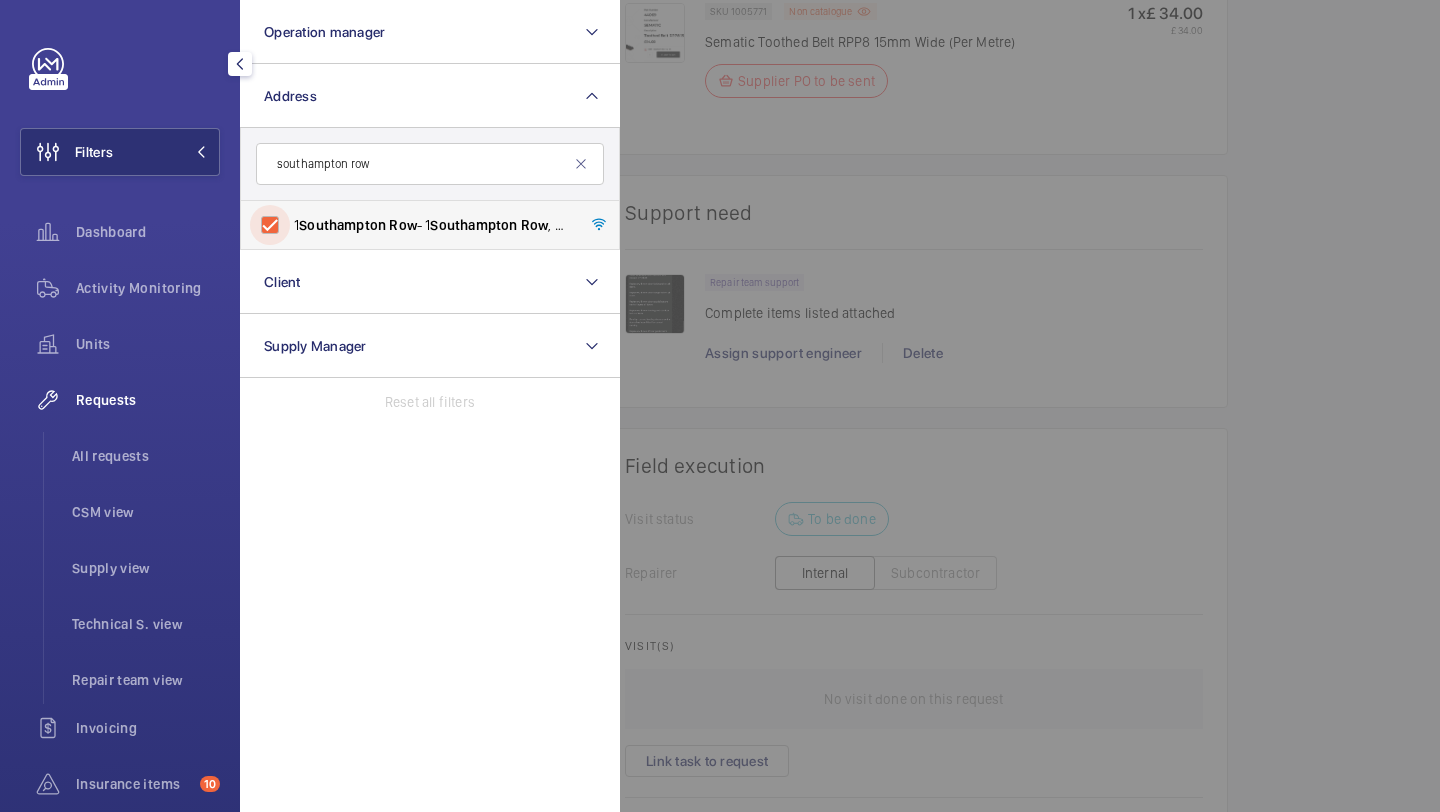 checkbox on "true" 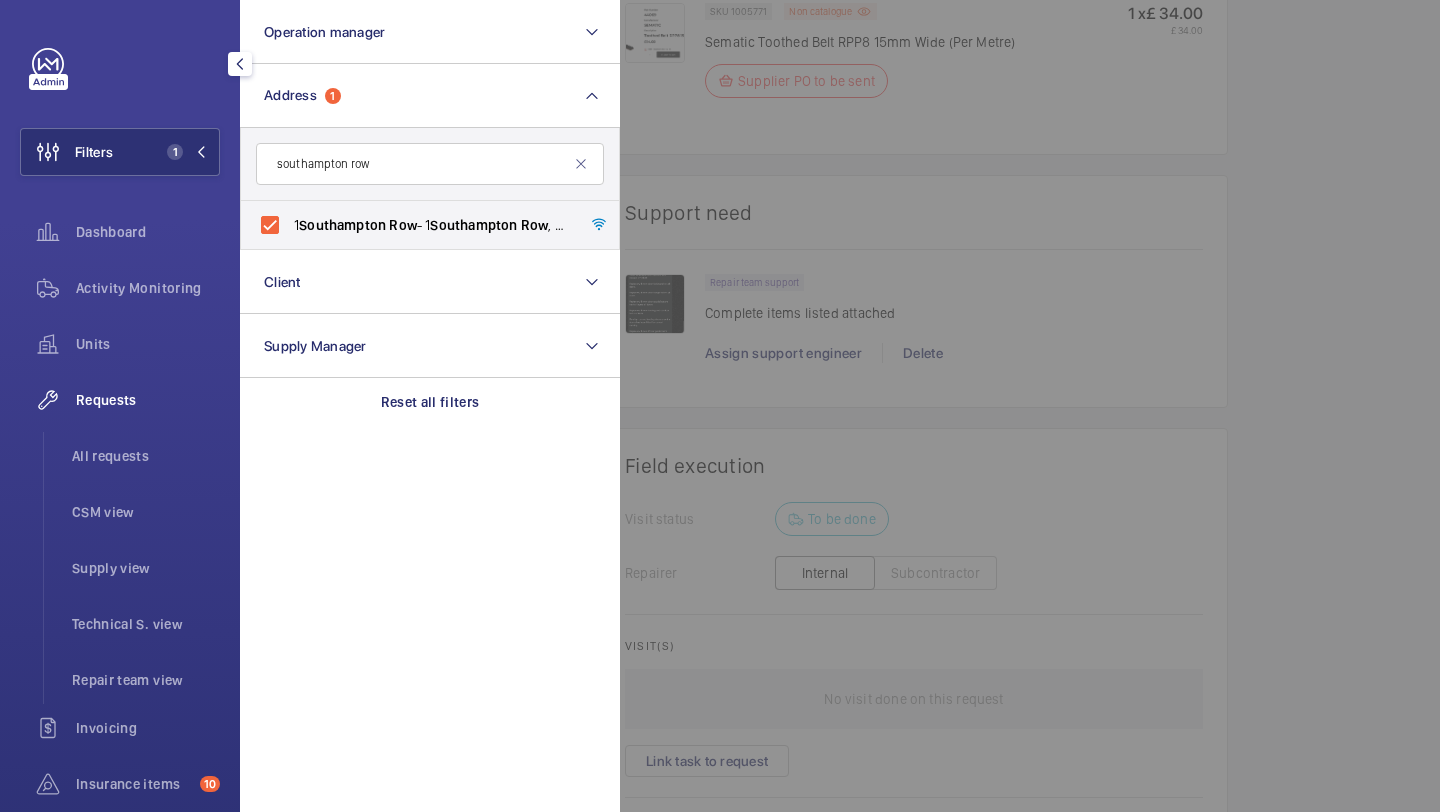 click 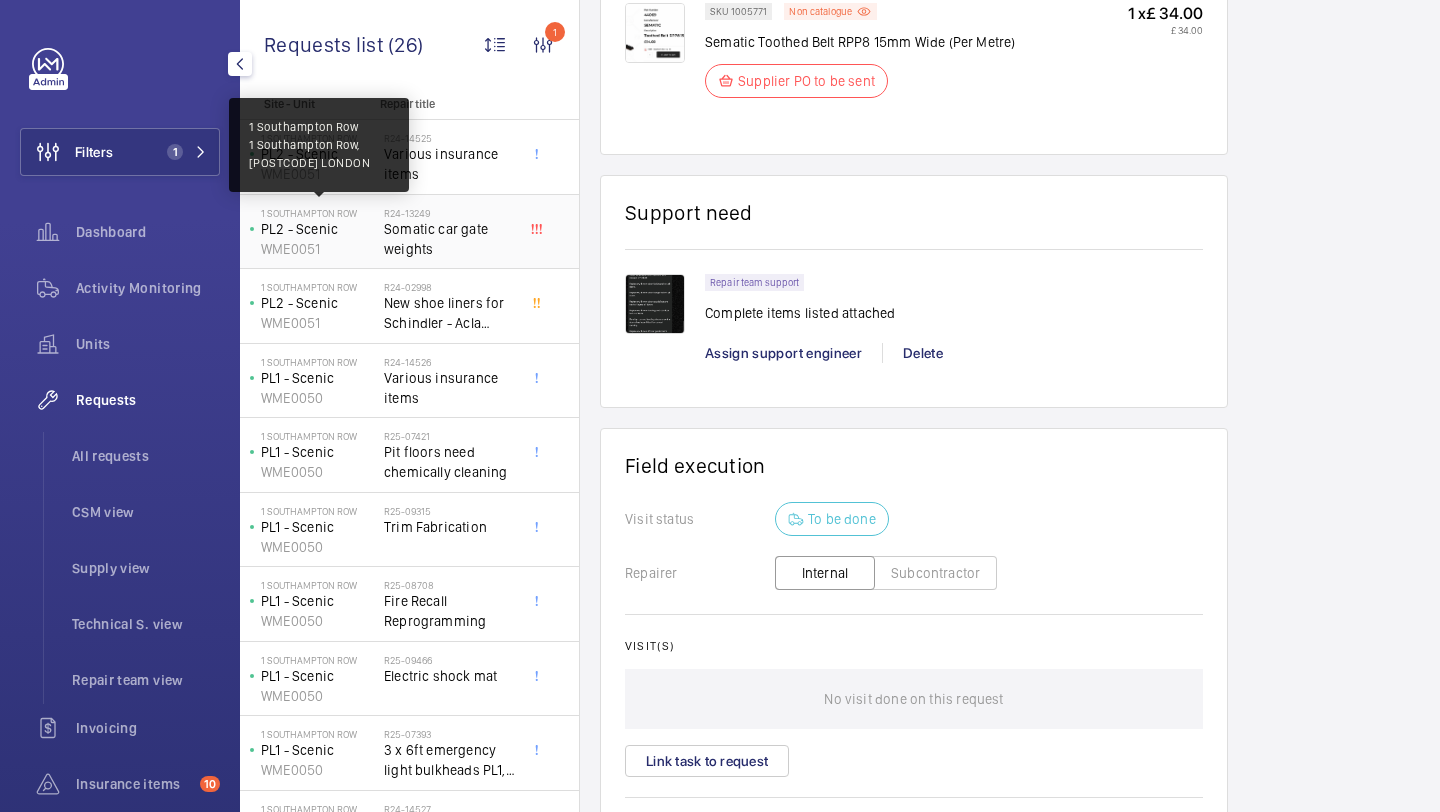scroll, scrollTop: 14, scrollLeft: 0, axis: vertical 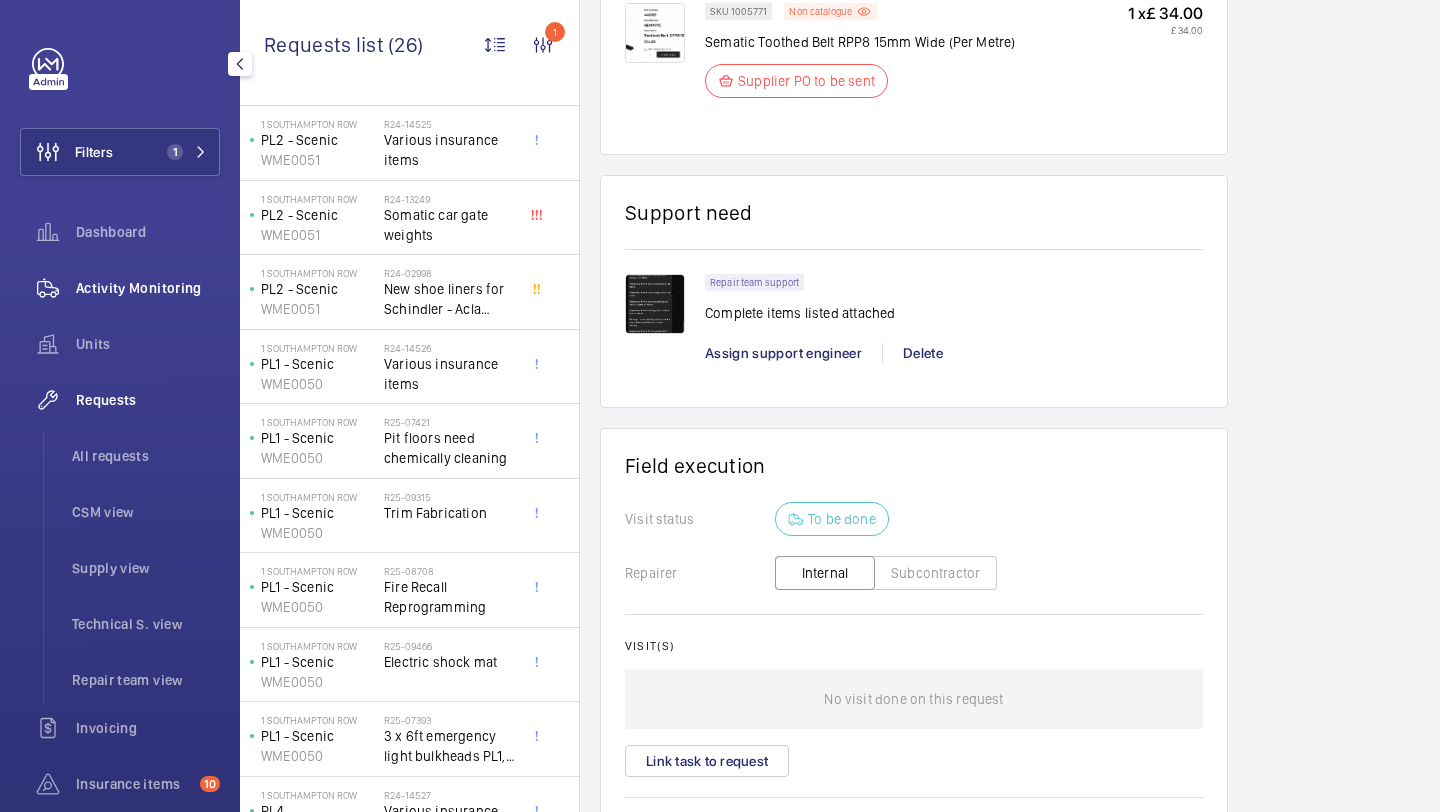 click on "Activity Monitoring" 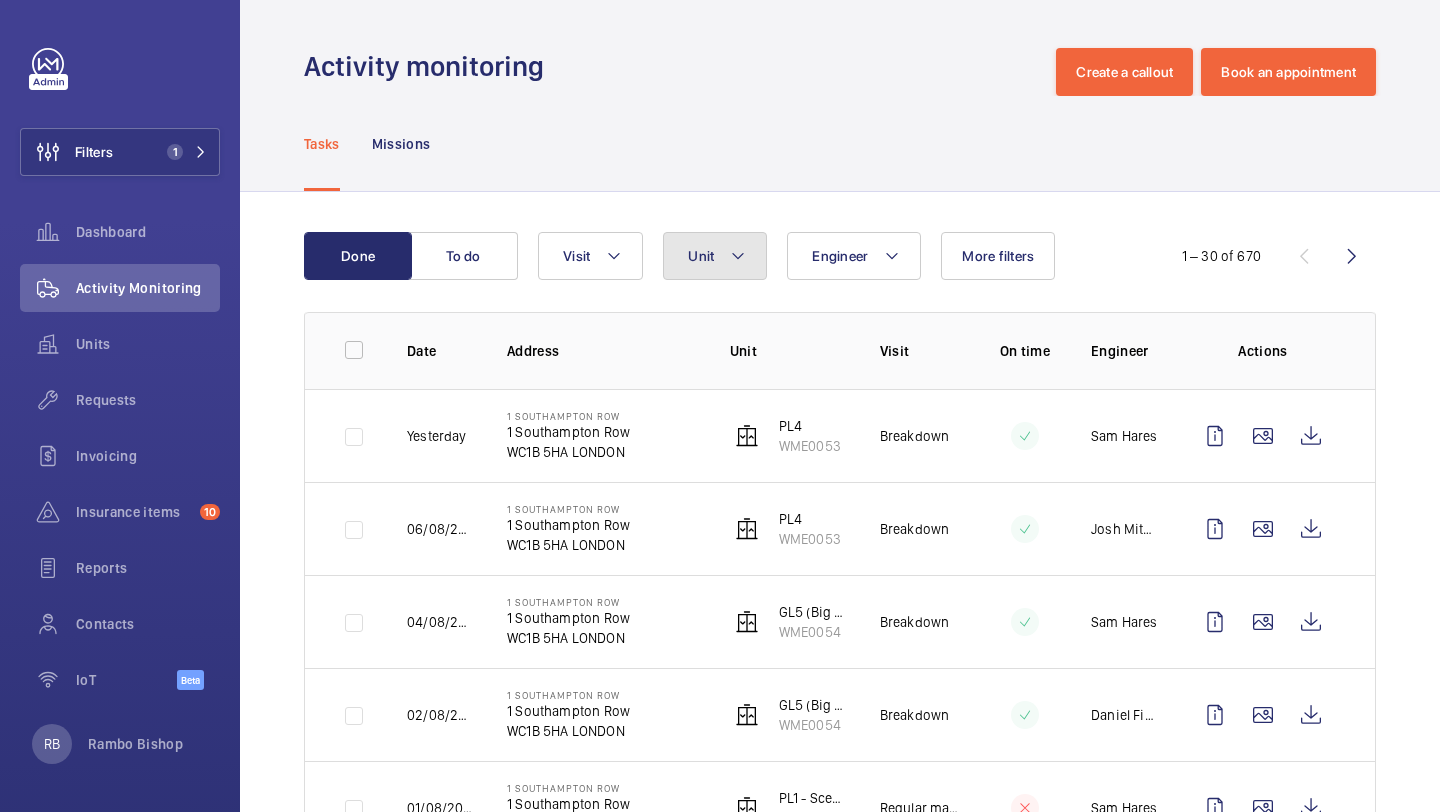 click on "Unit" 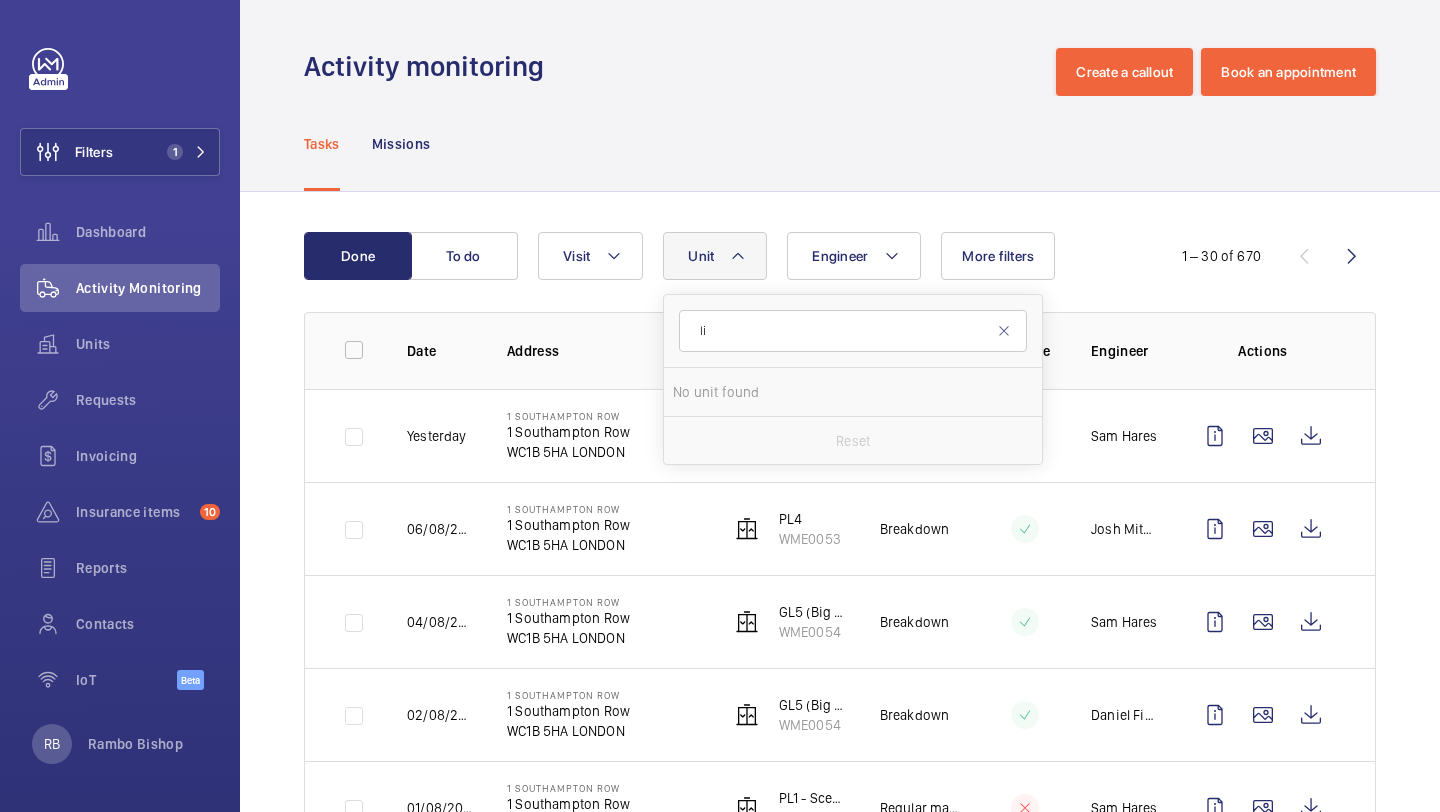 type on "l" 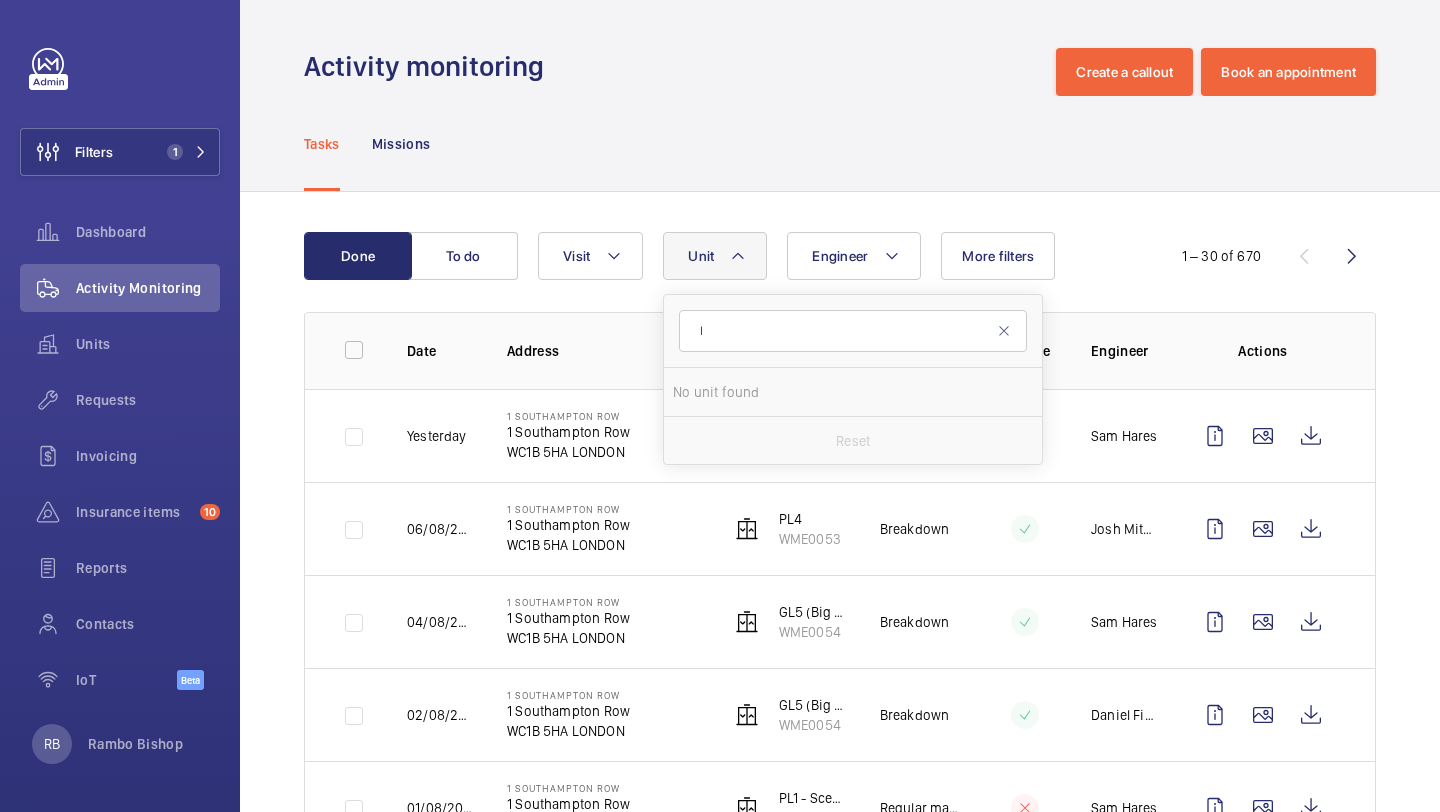 type 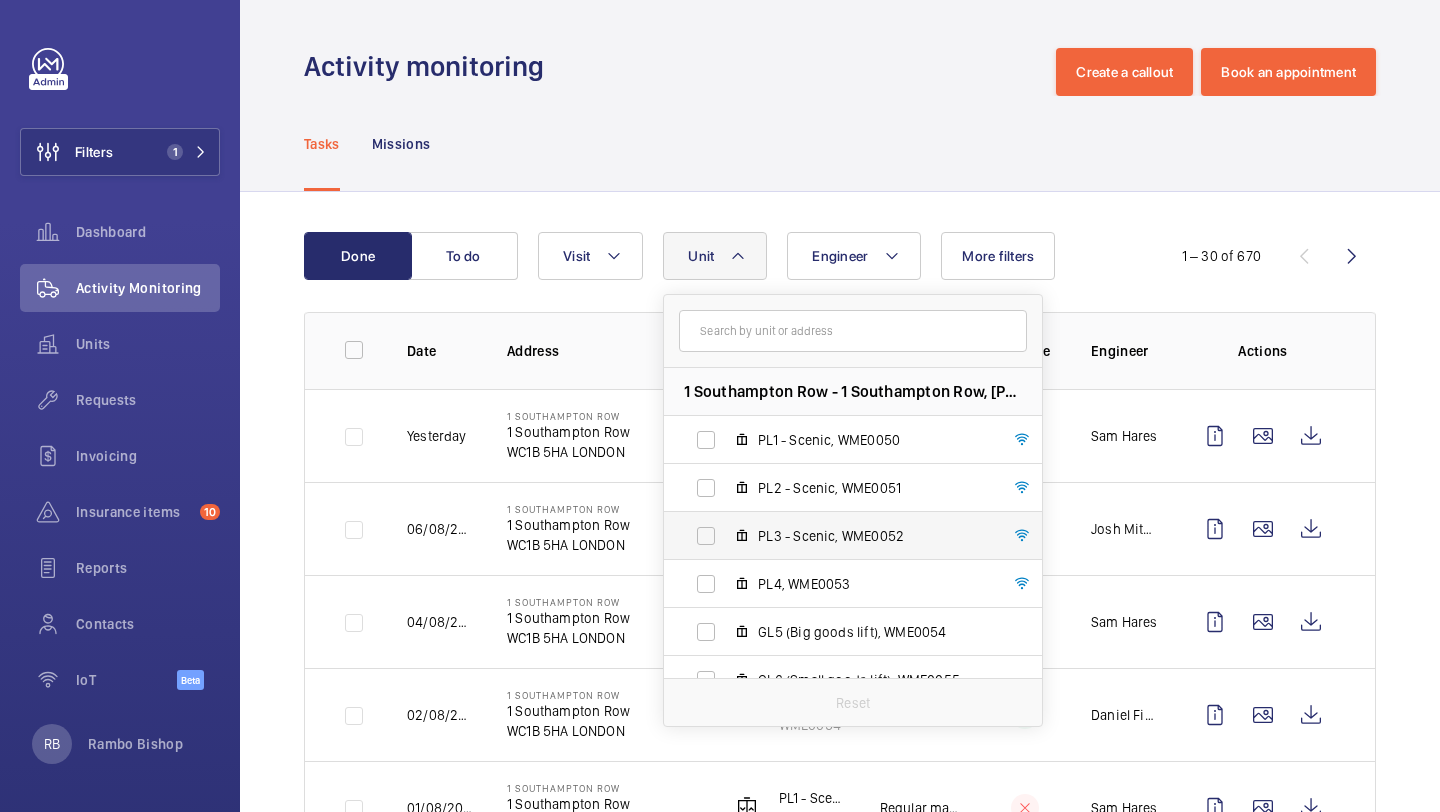 scroll, scrollTop: 26, scrollLeft: 0, axis: vertical 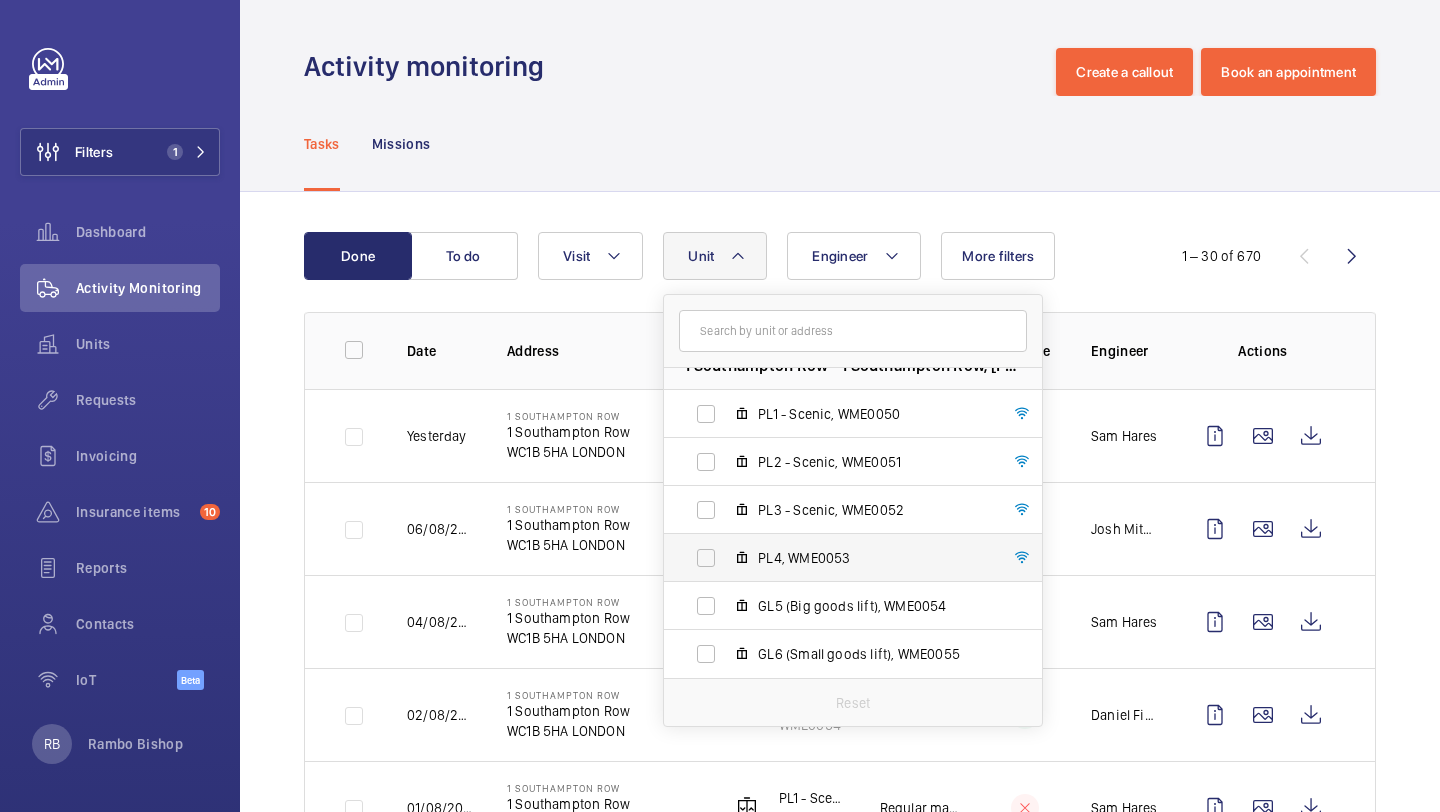 click on "PL4, WME0053" at bounding box center [837, 558] 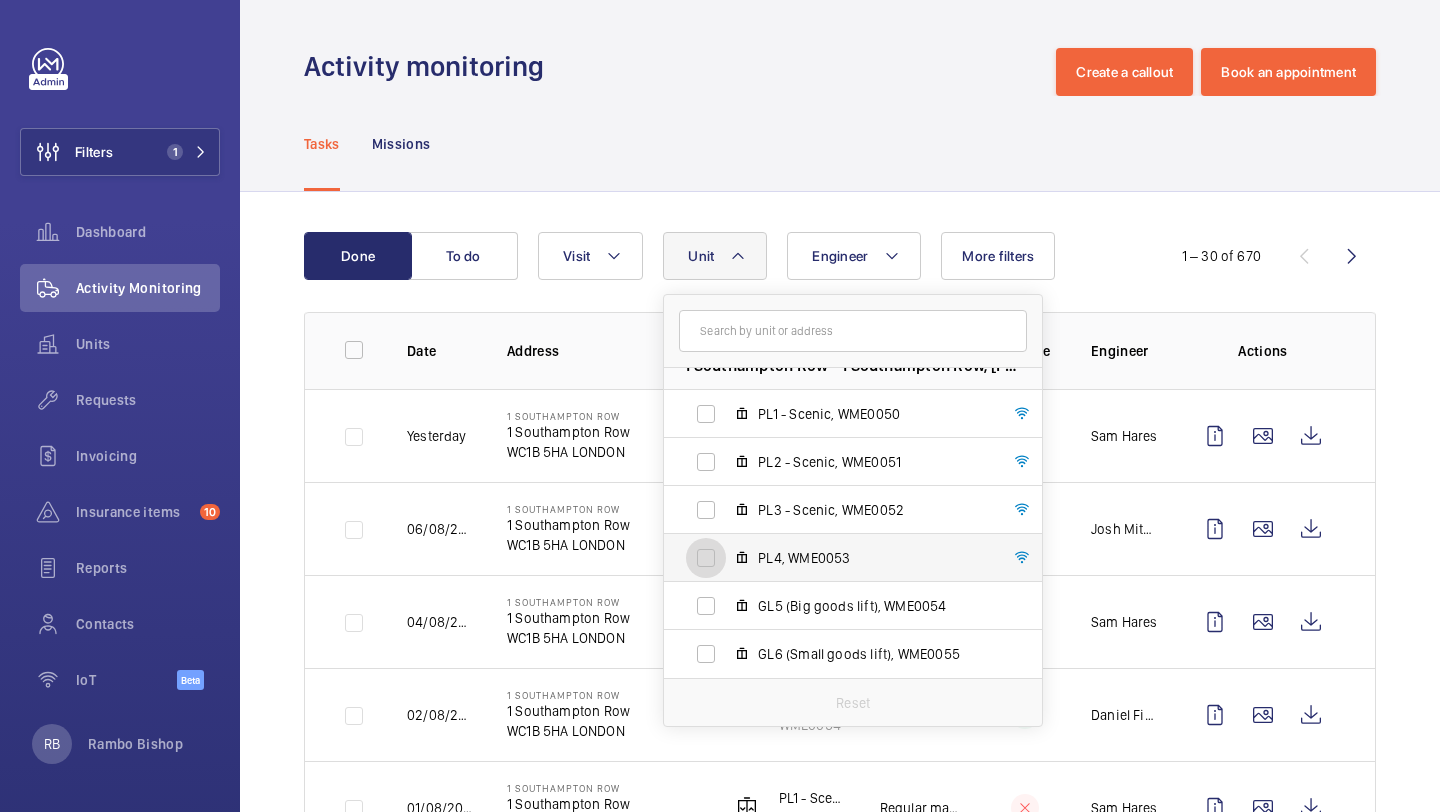 click on "PL4, WME0053" at bounding box center [706, 558] 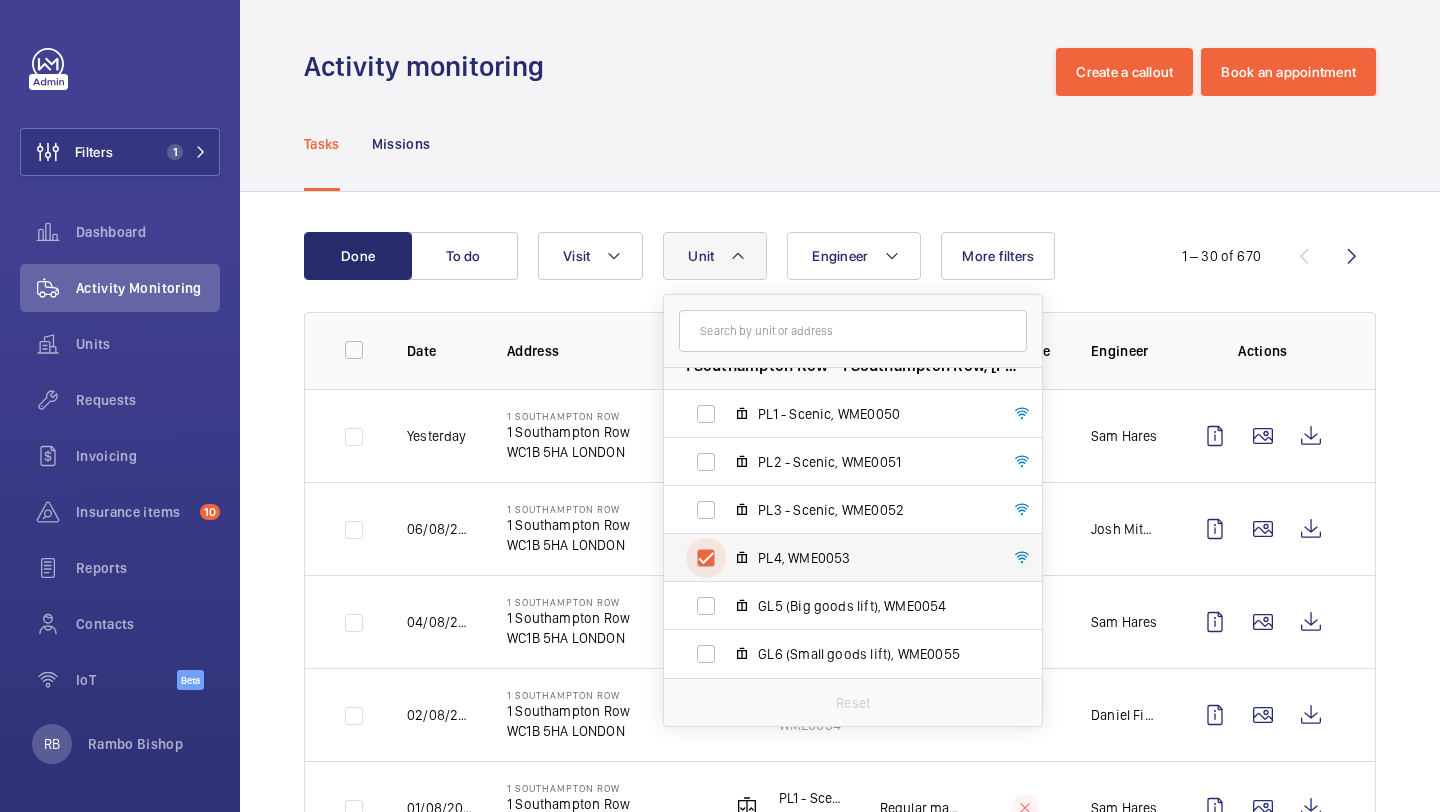 checkbox on "true" 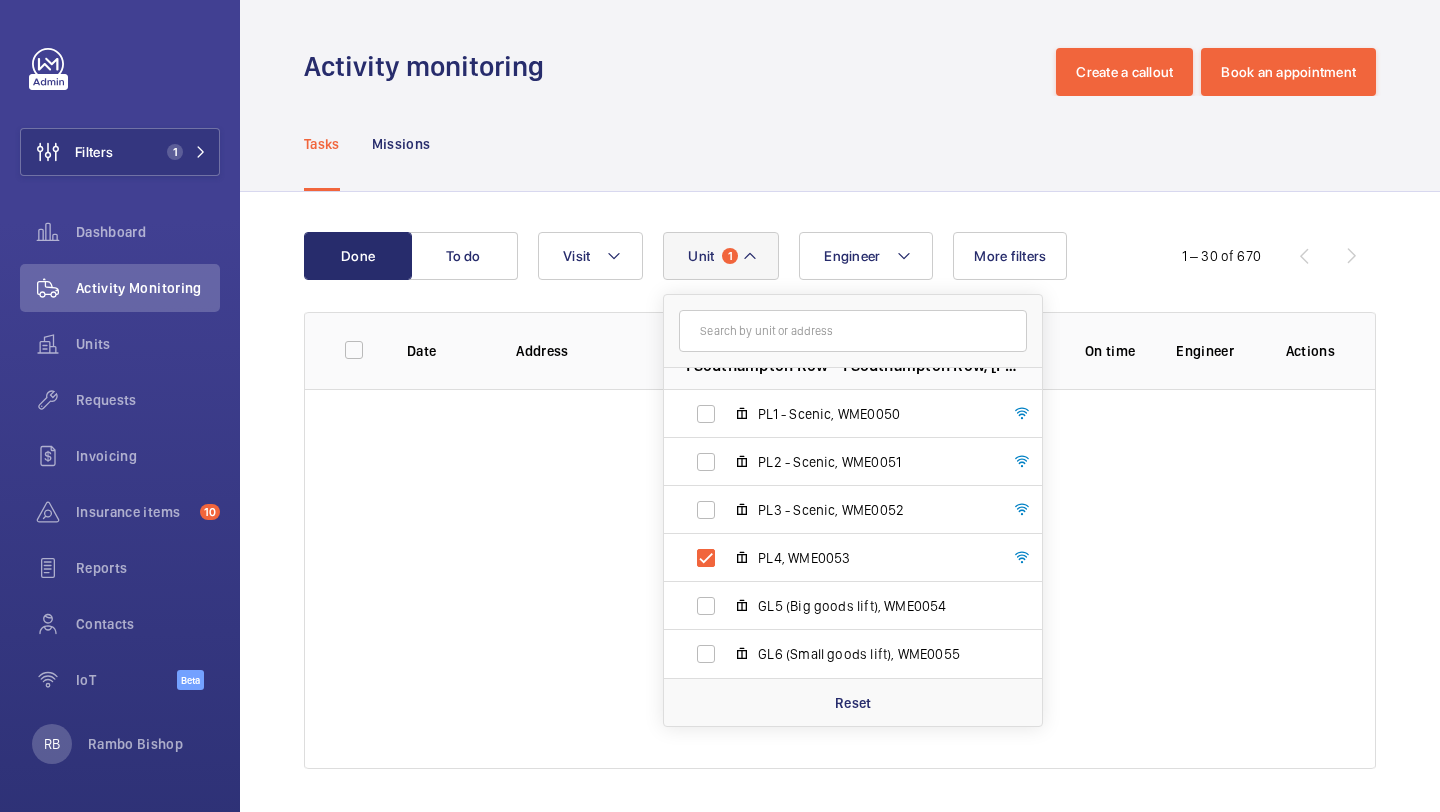 click on "Done To do Engineer Unit 1 1 Southampton Row - 1 Southampton Row, [POSTCODE] LONDON PL1 - Scenic, WME0050 PL2 - Scenic, WME0051 PL3 - Scenic, WME0052 PL4, WME0053 GL5 (Big goods lift), WME0054 GL6 (Small goods lift), WME0055 Reset Visit More filters 1 – 30 of 670 Date Address Unit Visit On time Engineer Actions" 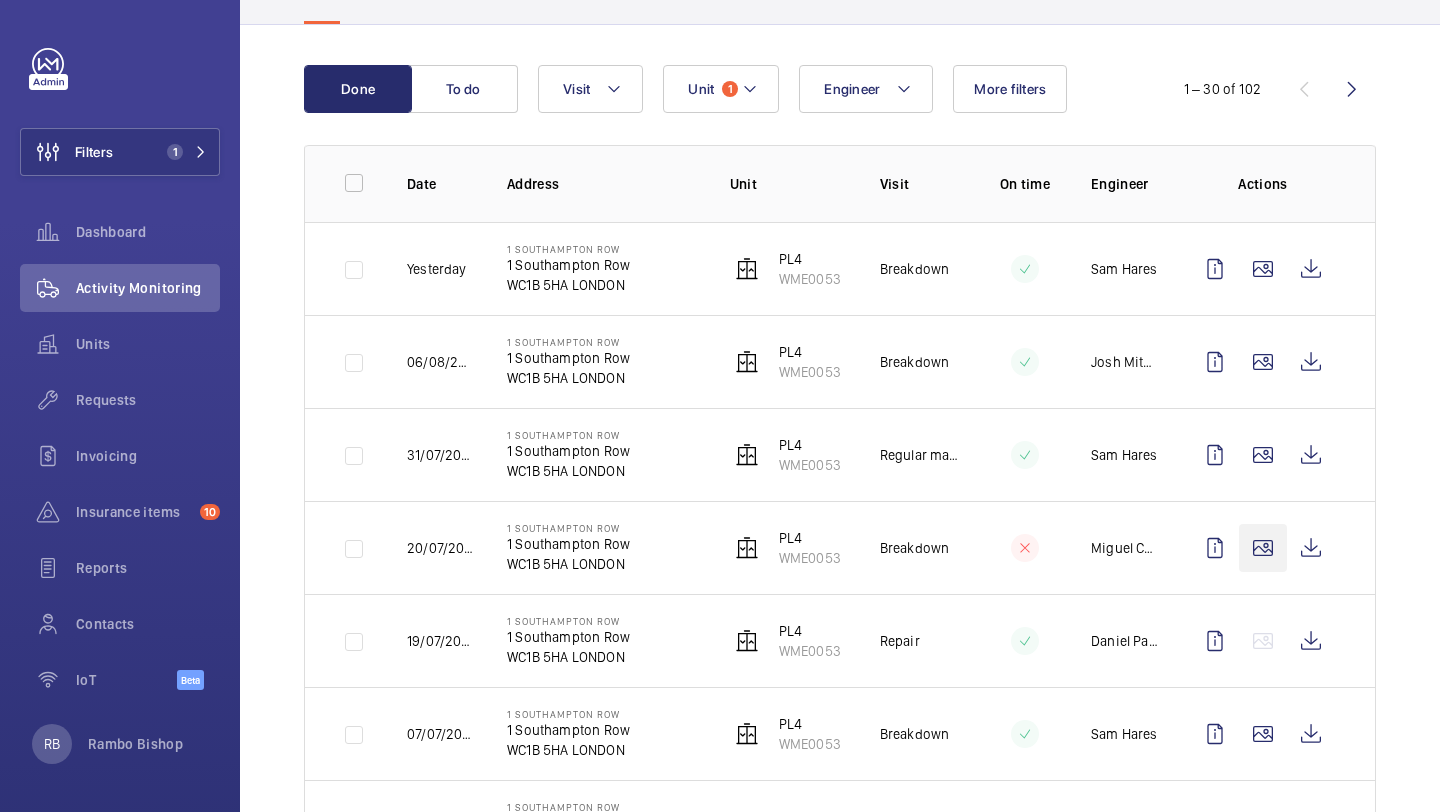 scroll, scrollTop: 184, scrollLeft: 0, axis: vertical 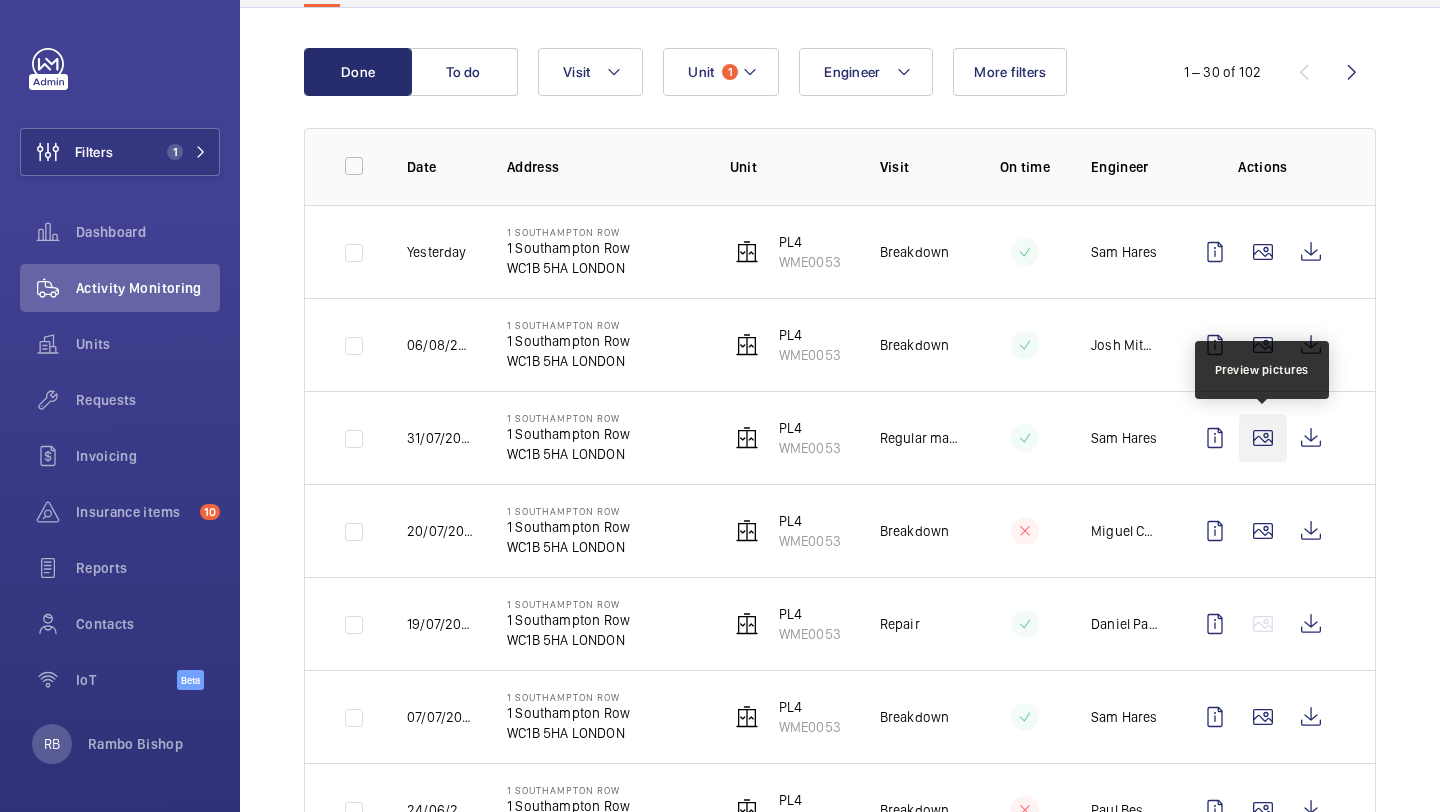 click 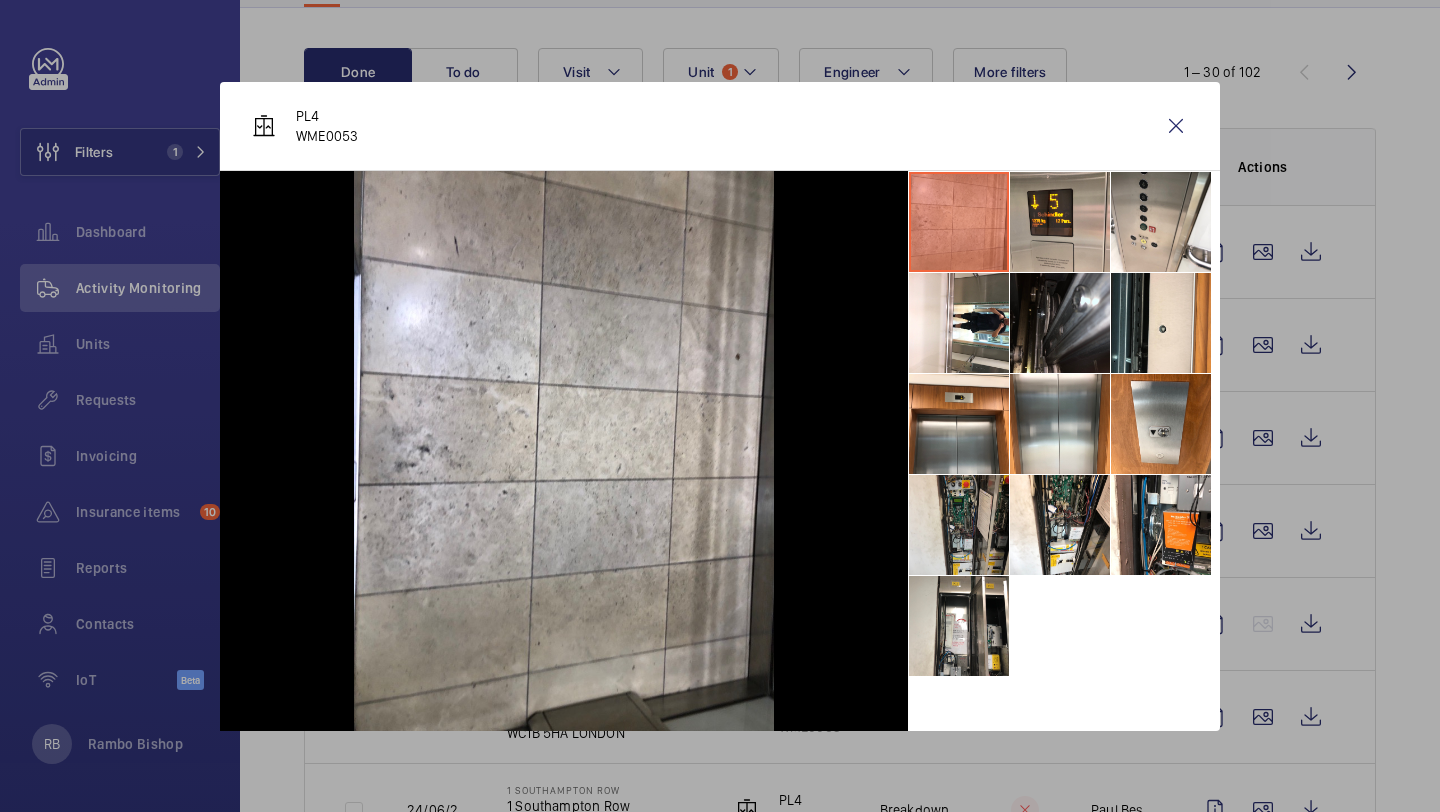 click at bounding box center [959, 525] 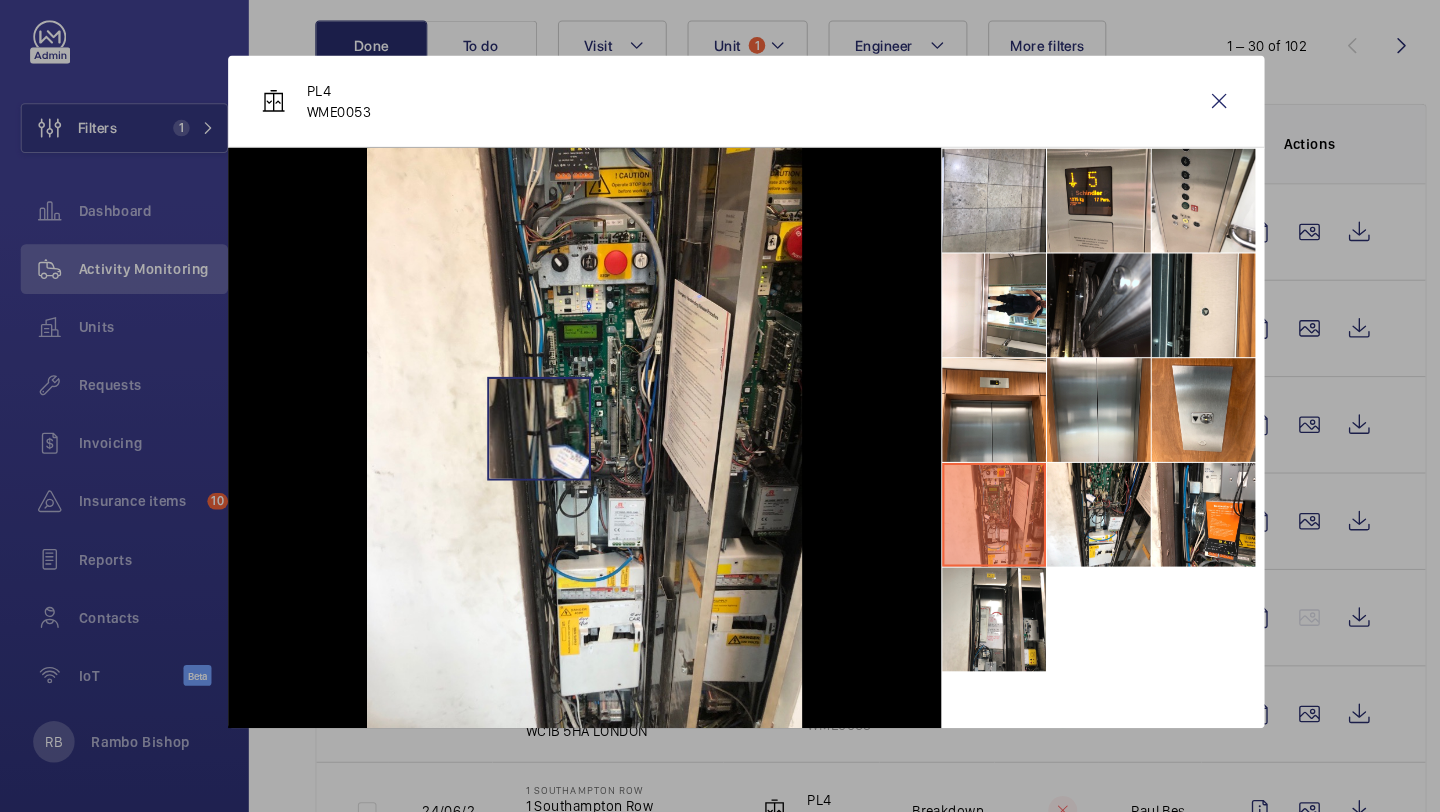 scroll, scrollTop: 0, scrollLeft: 0, axis: both 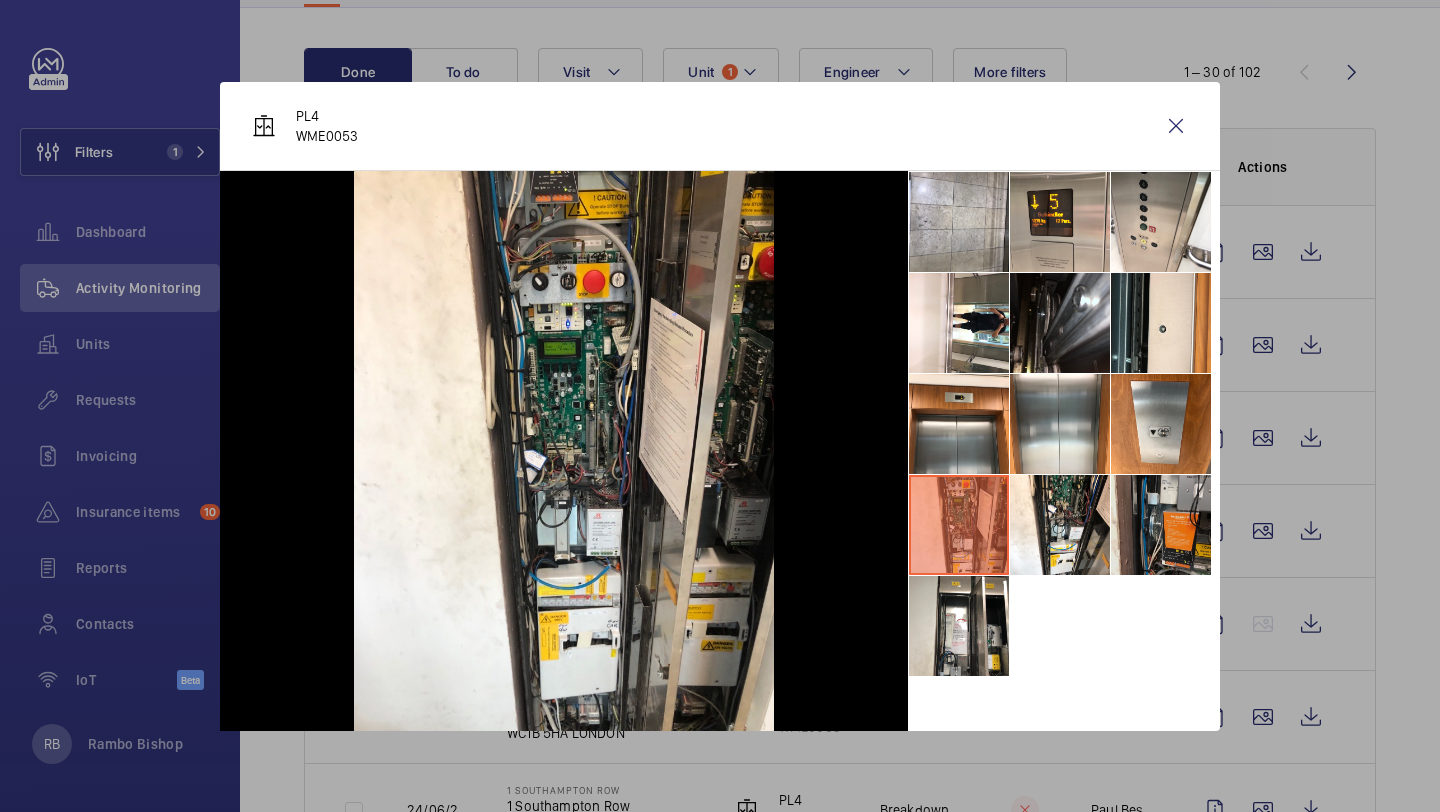 click at bounding box center [1161, 525] 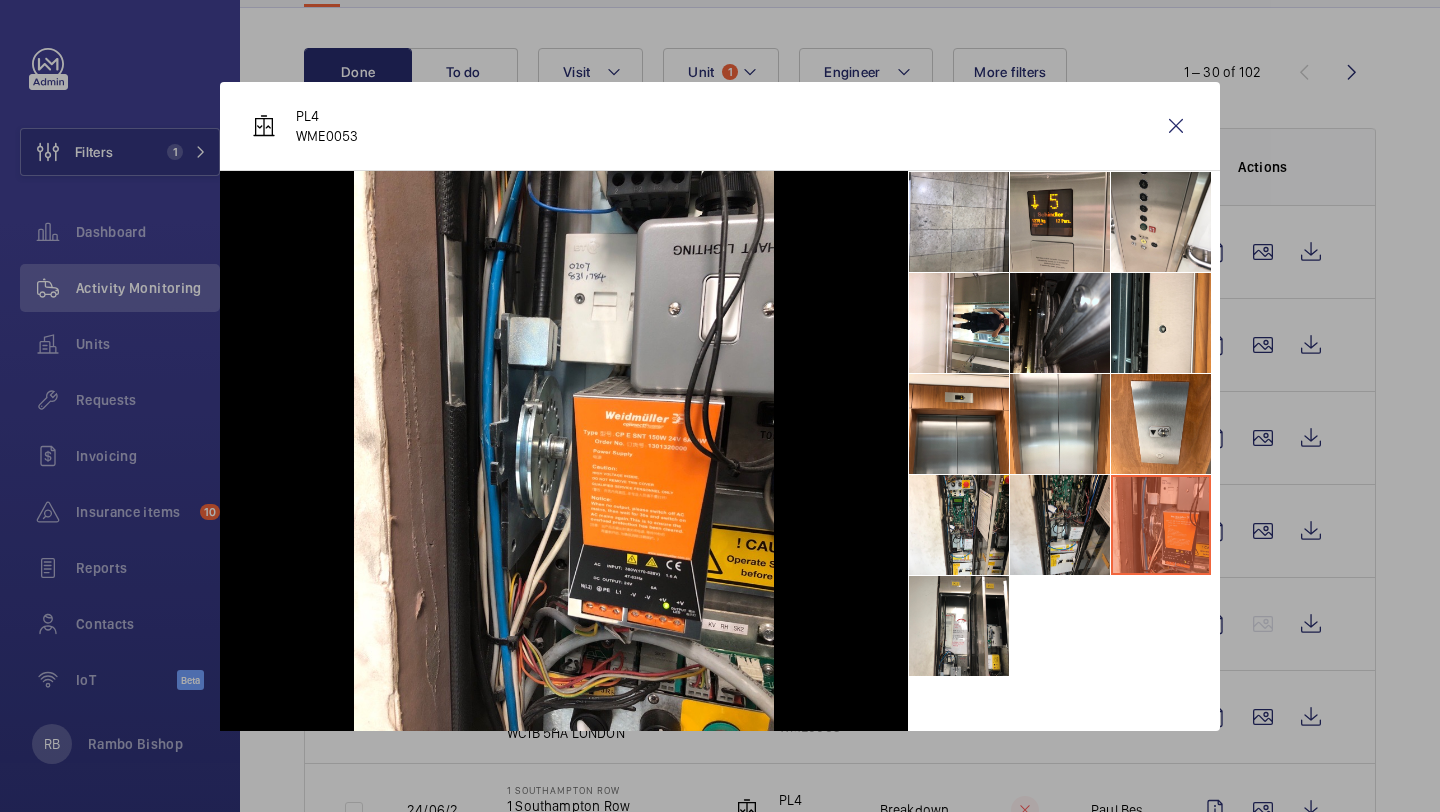 click at bounding box center [1060, 525] 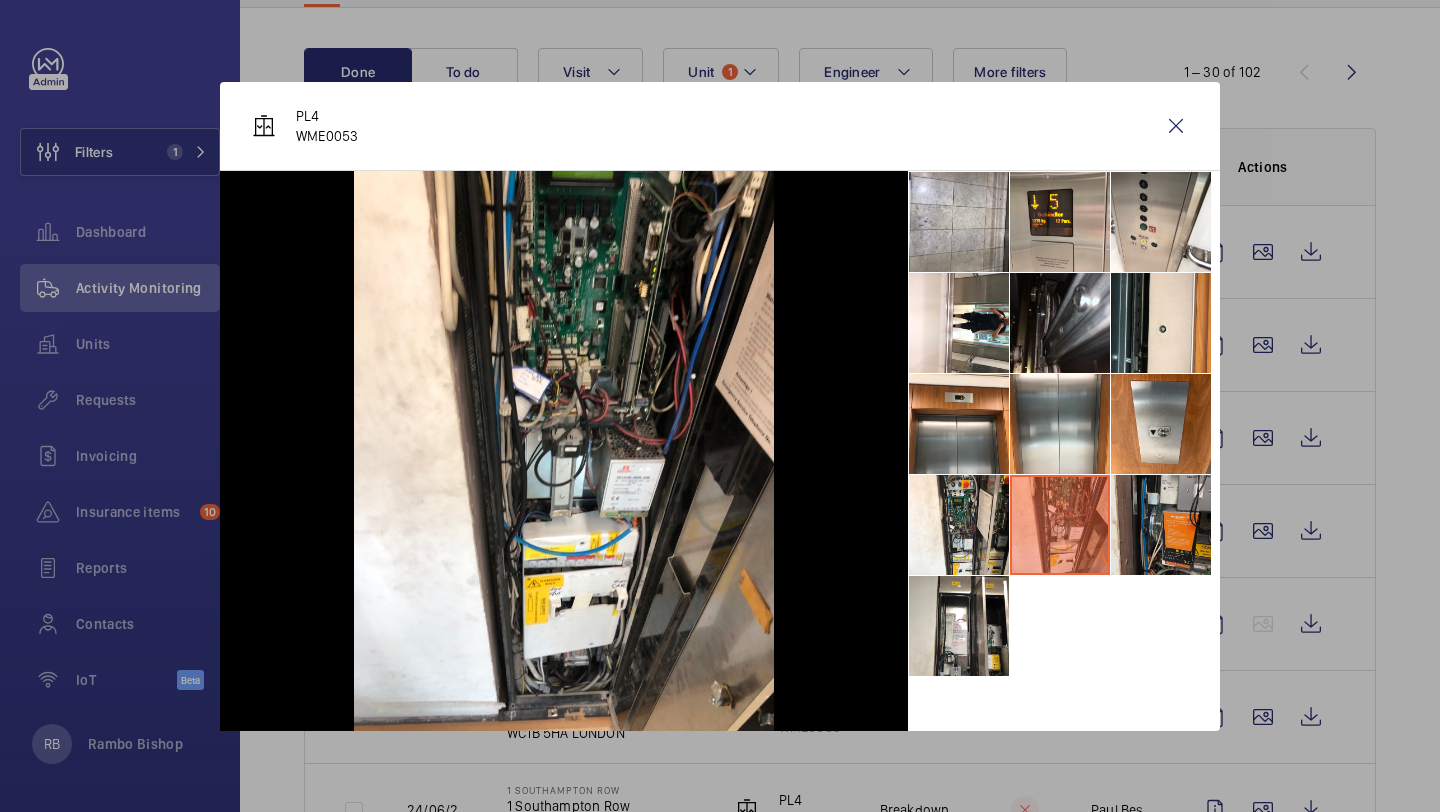 click at bounding box center (1161, 525) 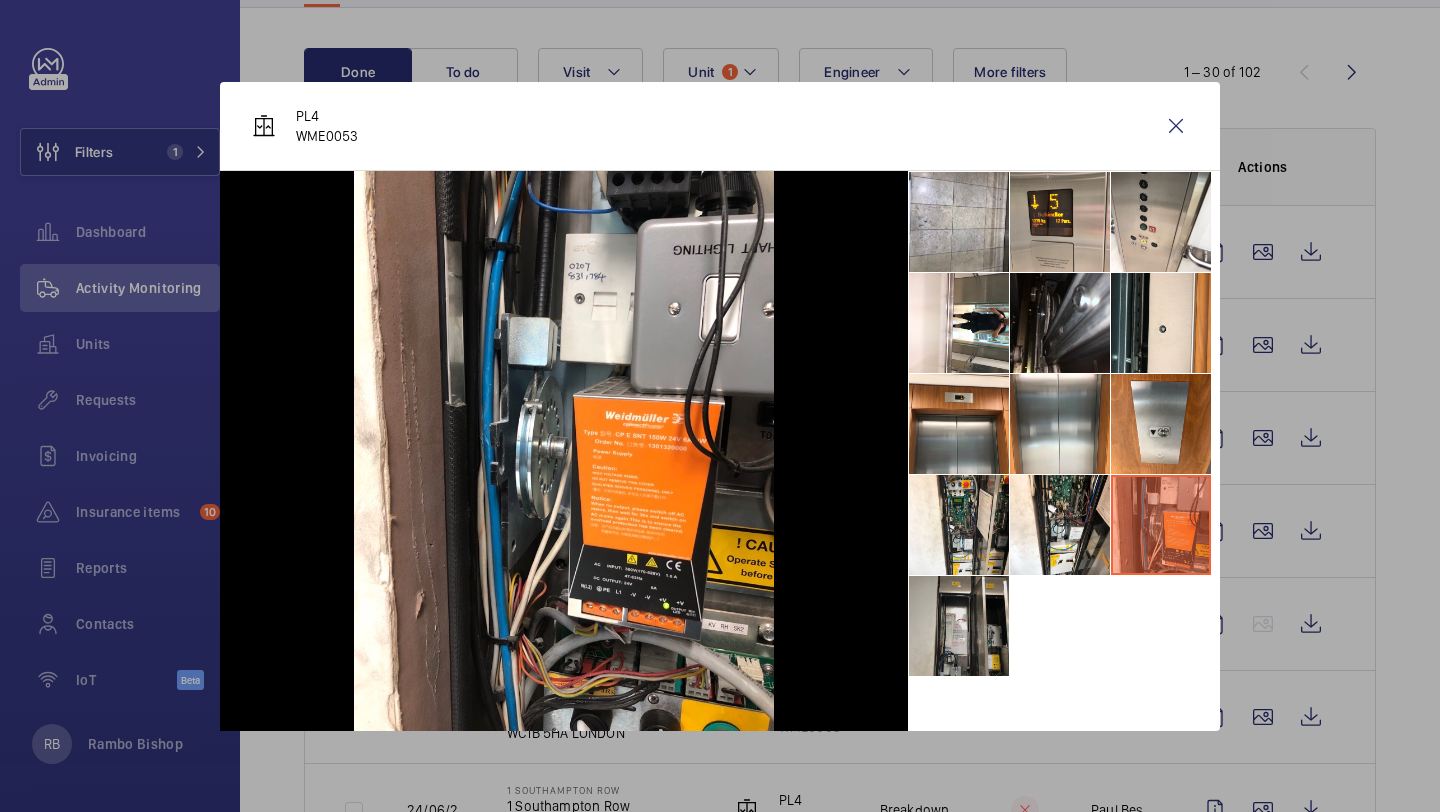 click at bounding box center [959, 626] 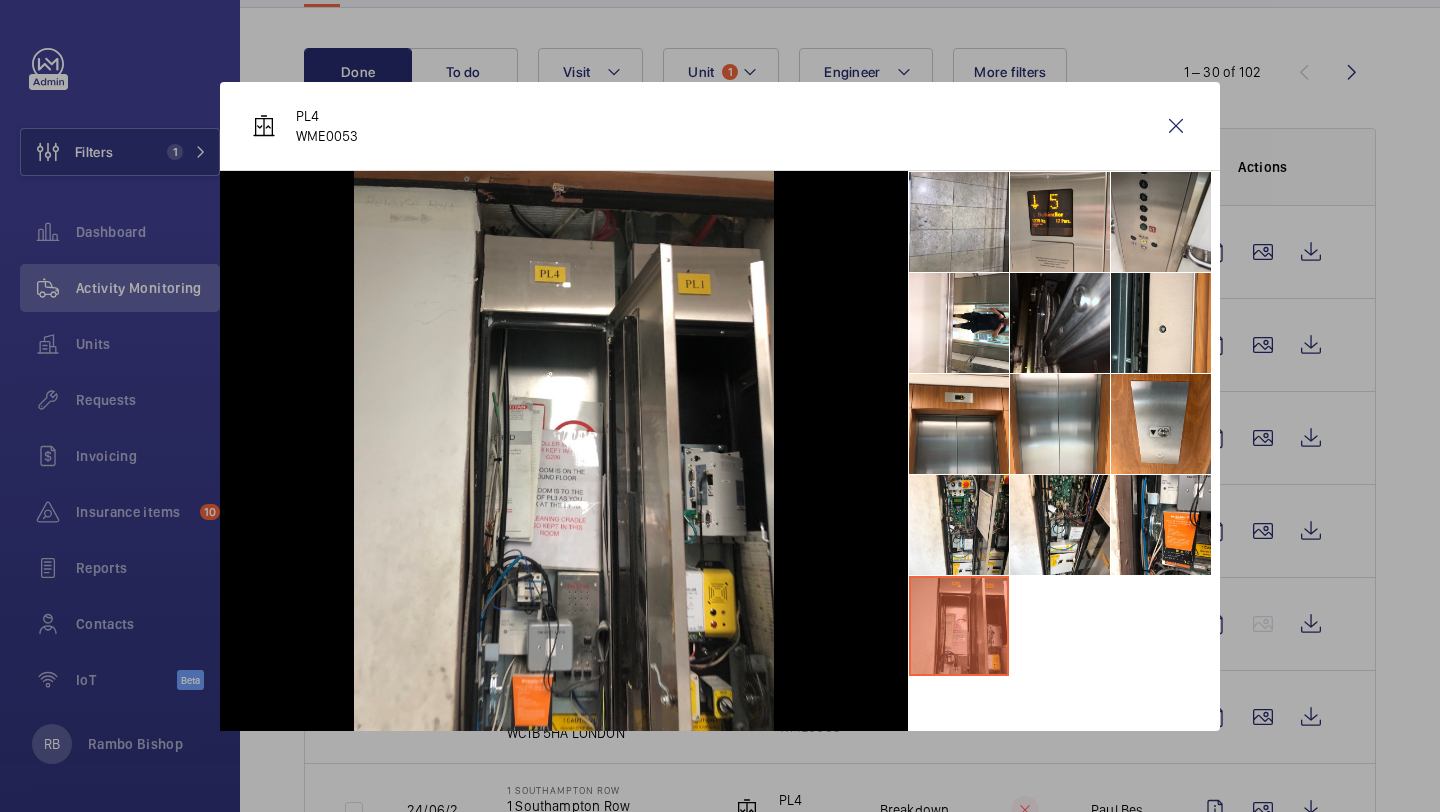 click at bounding box center (1161, 222) 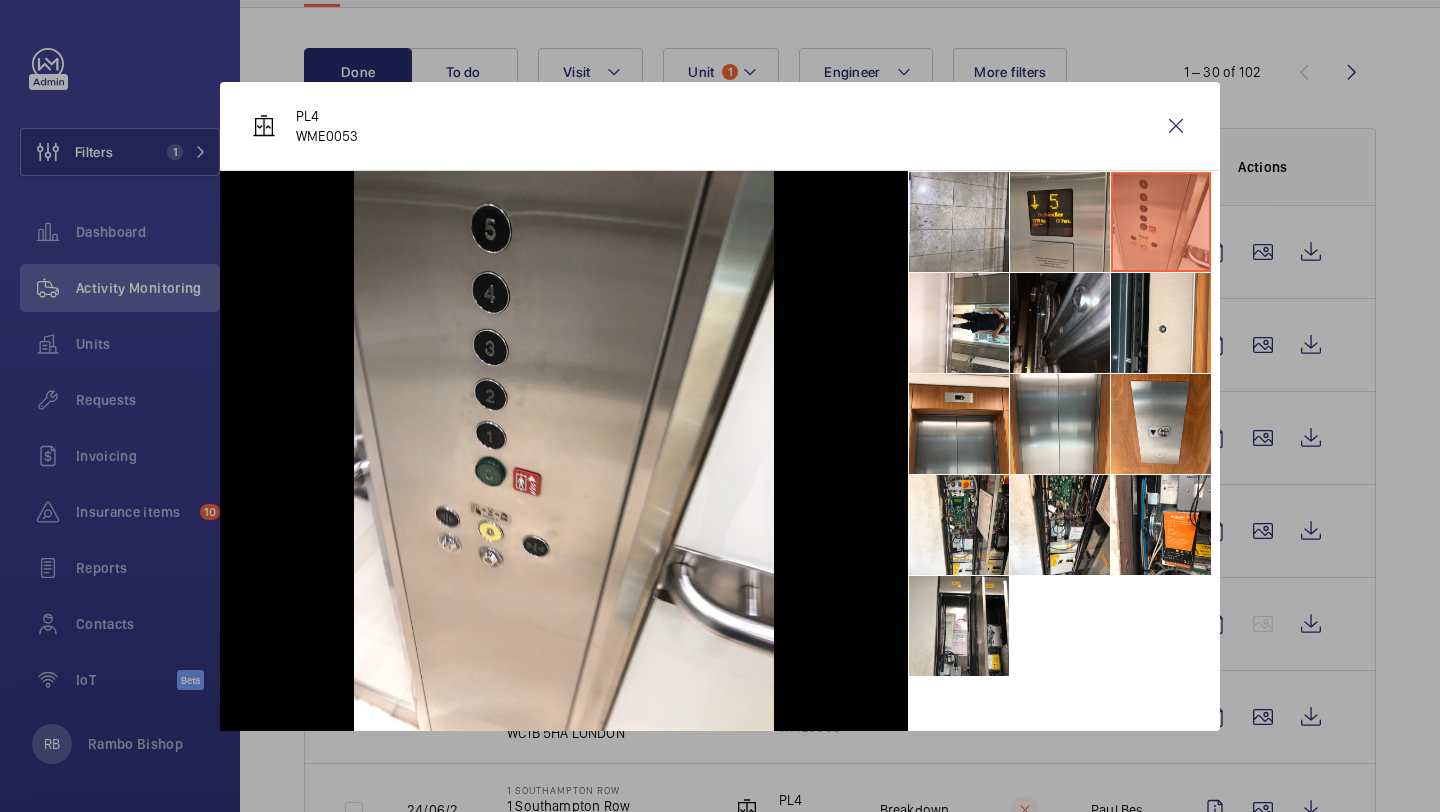 click at bounding box center [1060, 222] 